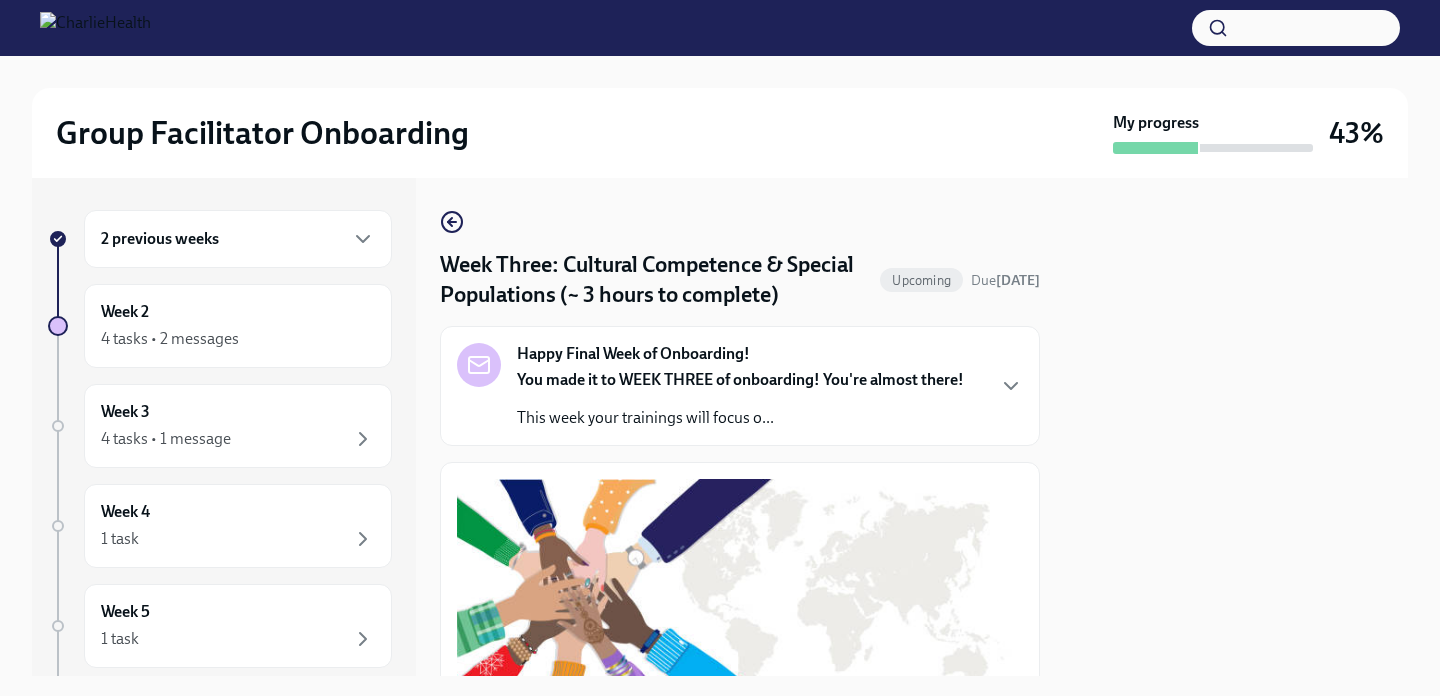 scroll, scrollTop: 0, scrollLeft: 0, axis: both 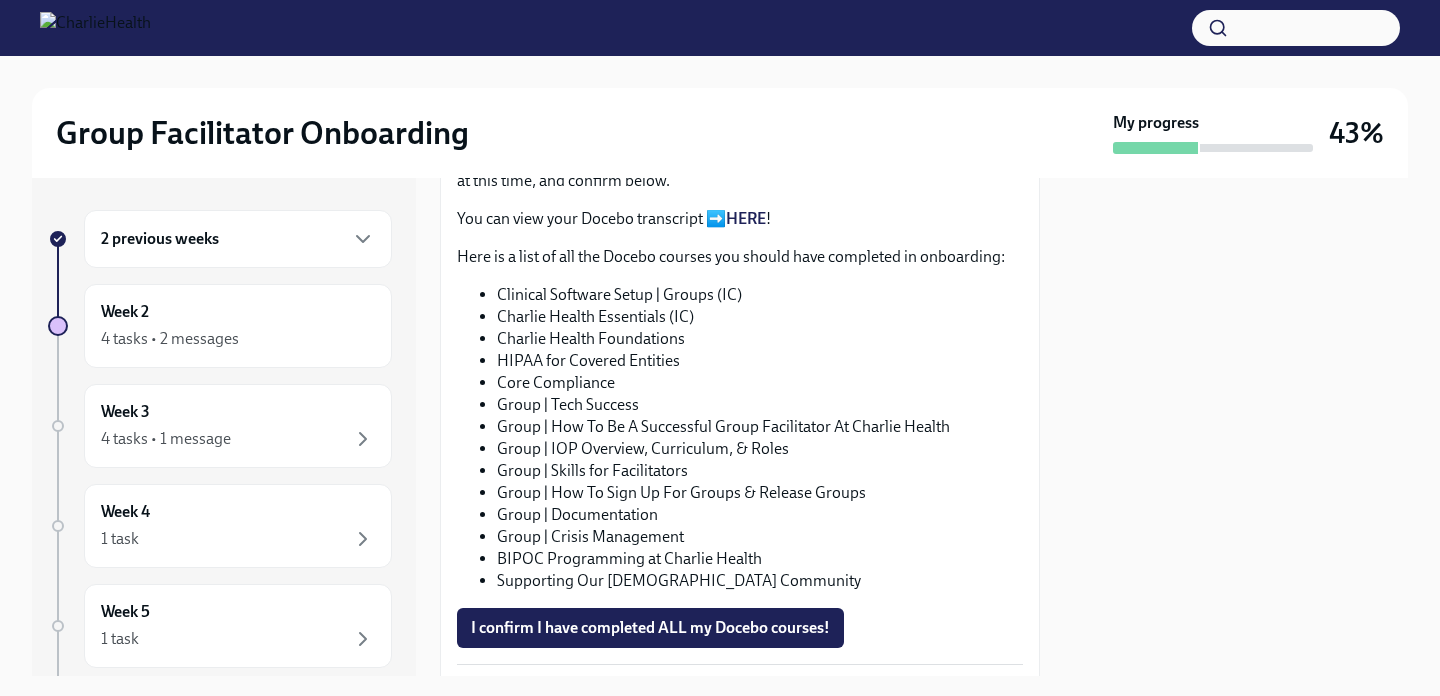 click on "Clinical Software Setup | Groups (IC)" at bounding box center (760, 295) 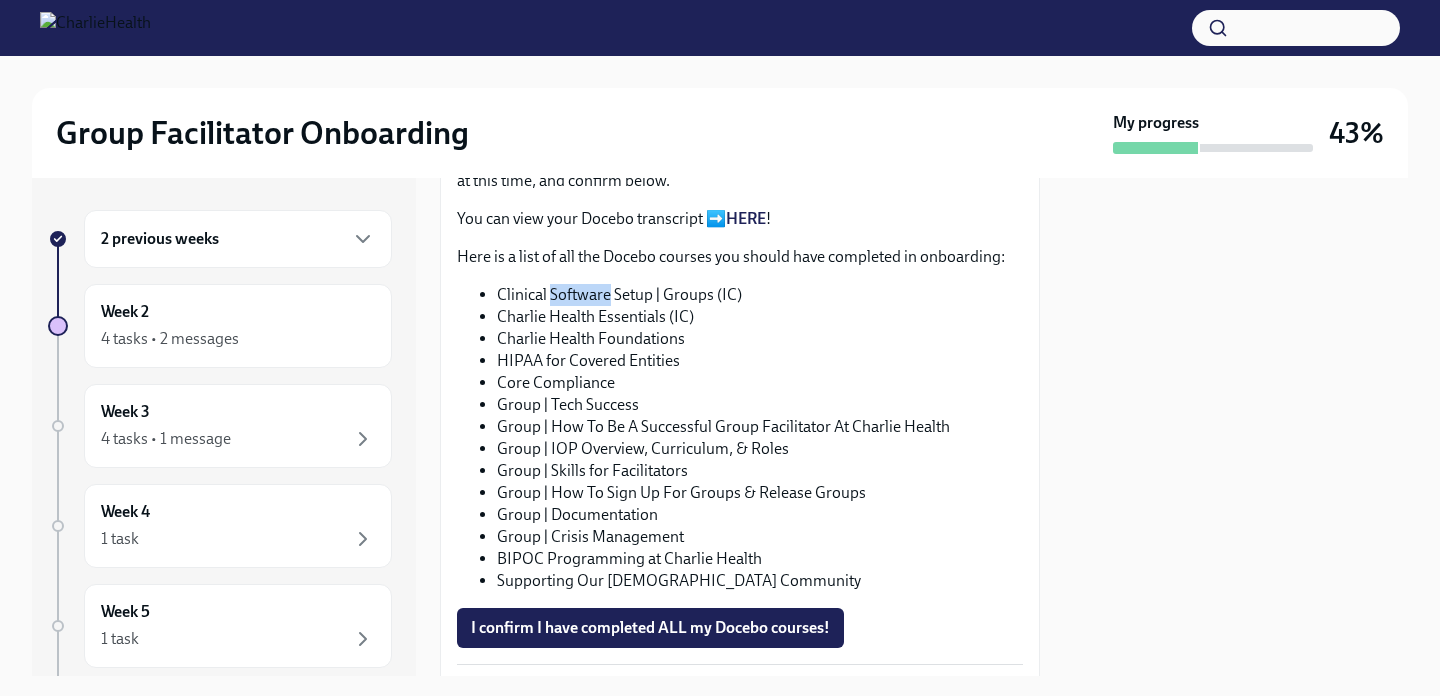 click on "Clinical Software Setup | Groups (IC)" at bounding box center (760, 295) 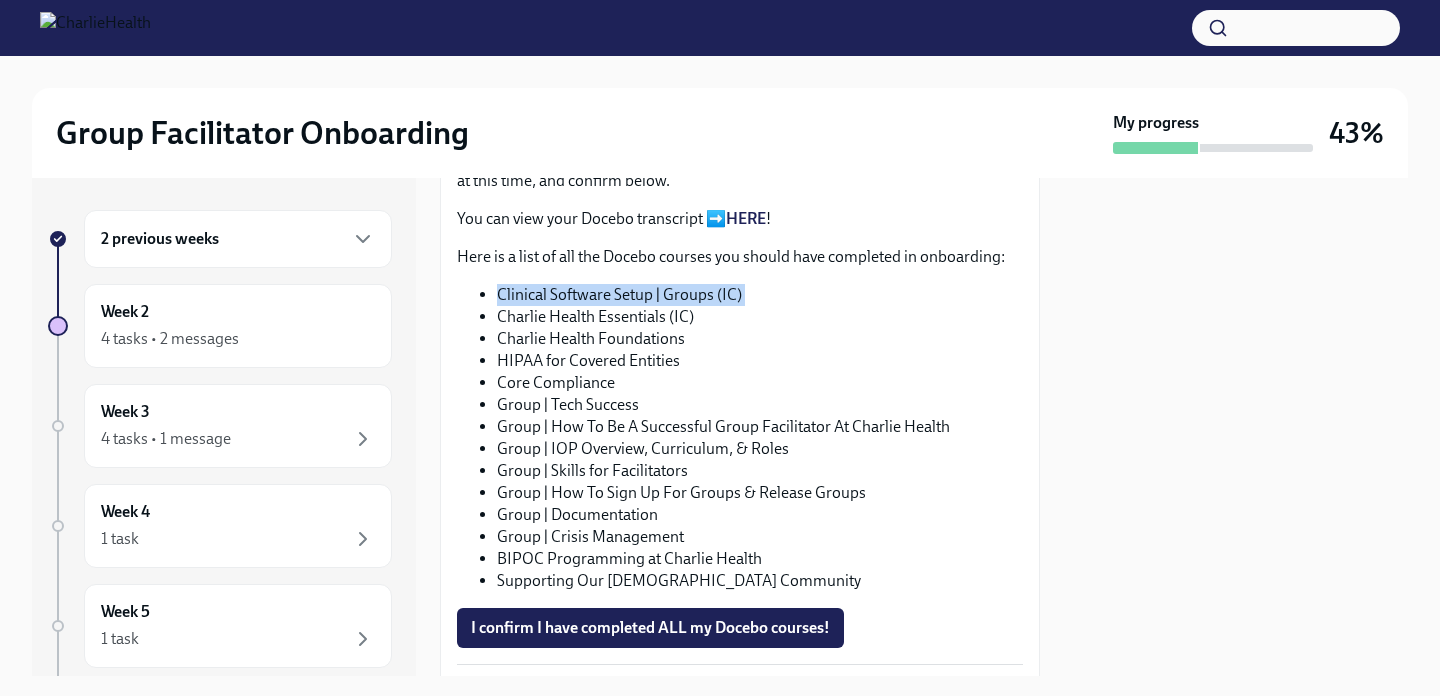 click on "Clinical Software Setup | Groups (IC)" at bounding box center (760, 295) 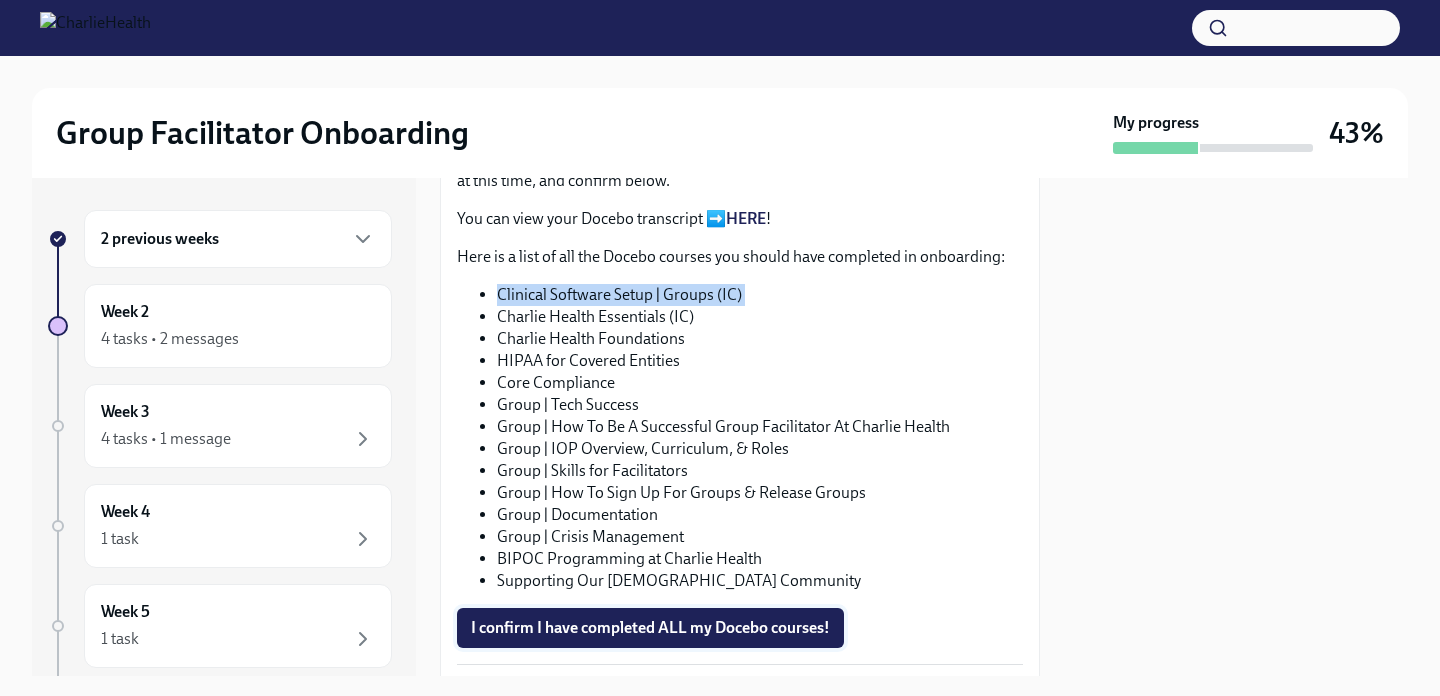 click on "I confirm I have completed ALL my Docebo courses!" at bounding box center [650, 628] 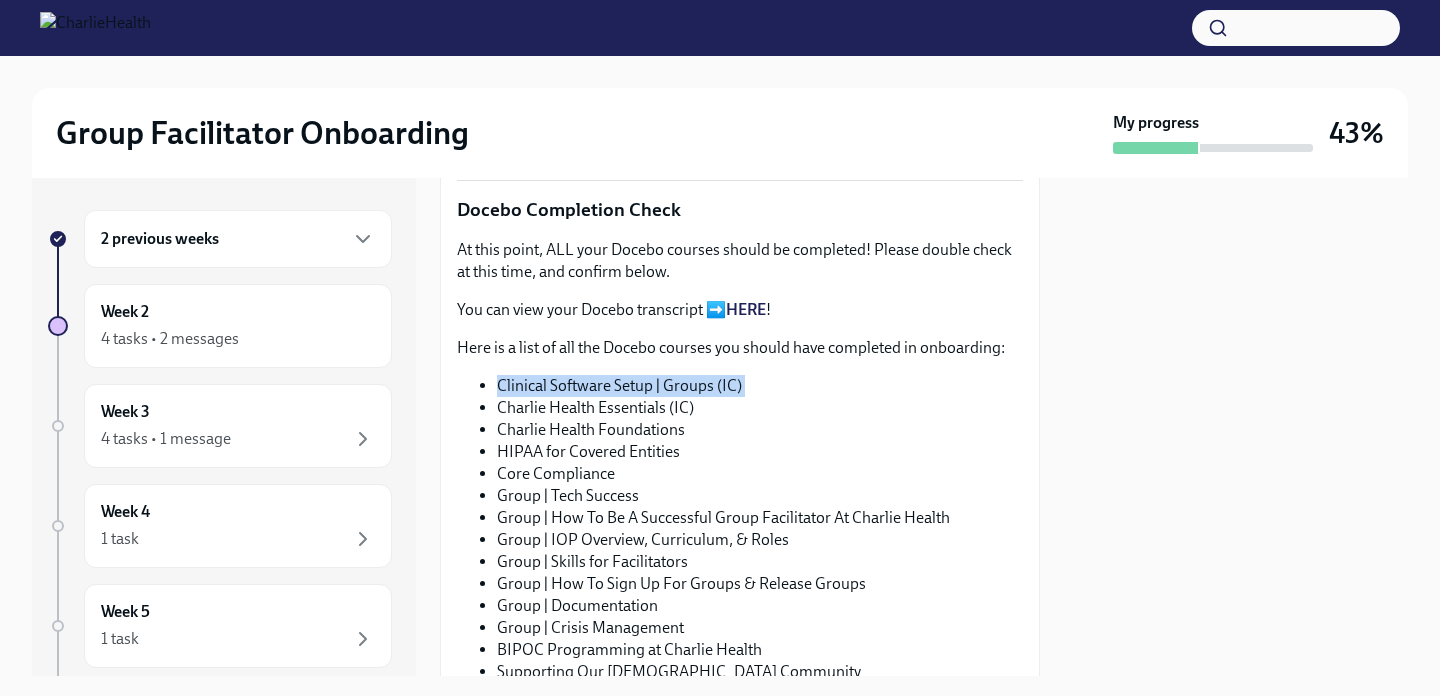scroll, scrollTop: 952, scrollLeft: 0, axis: vertical 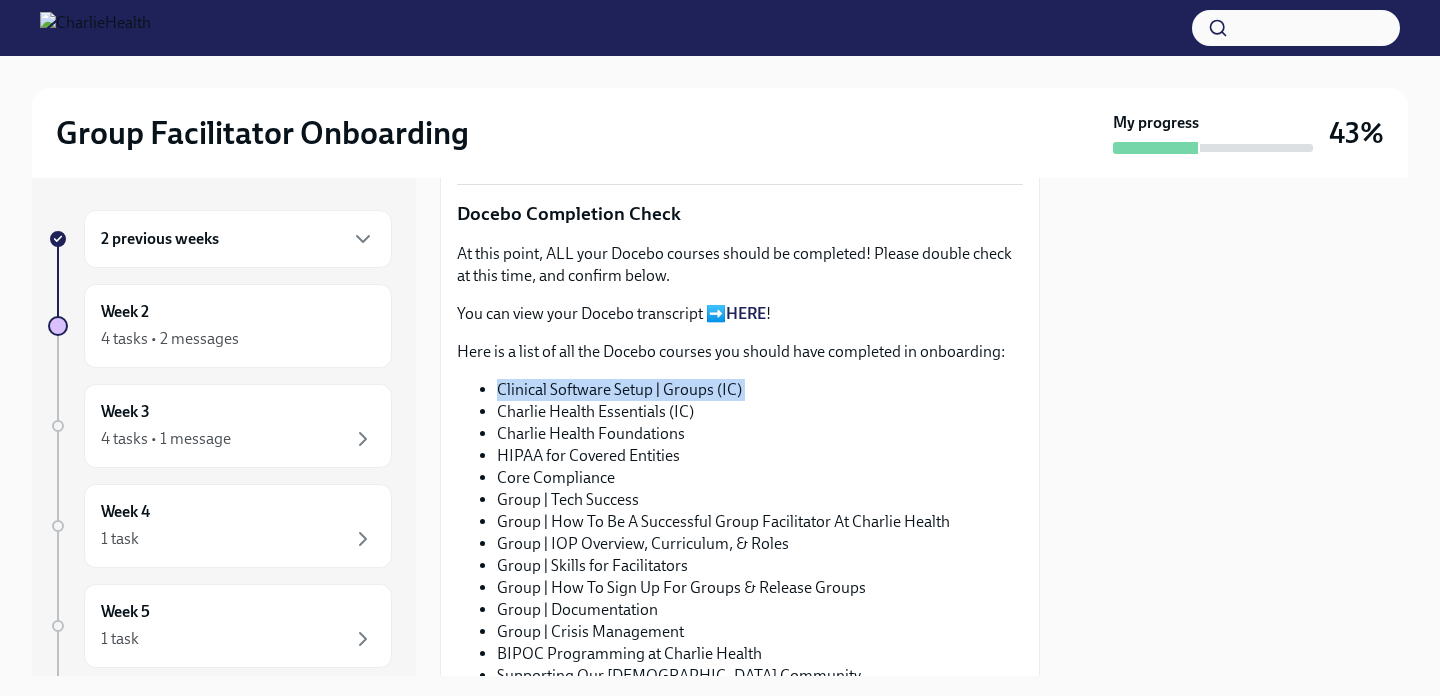 click on "HERE" at bounding box center (746, 313) 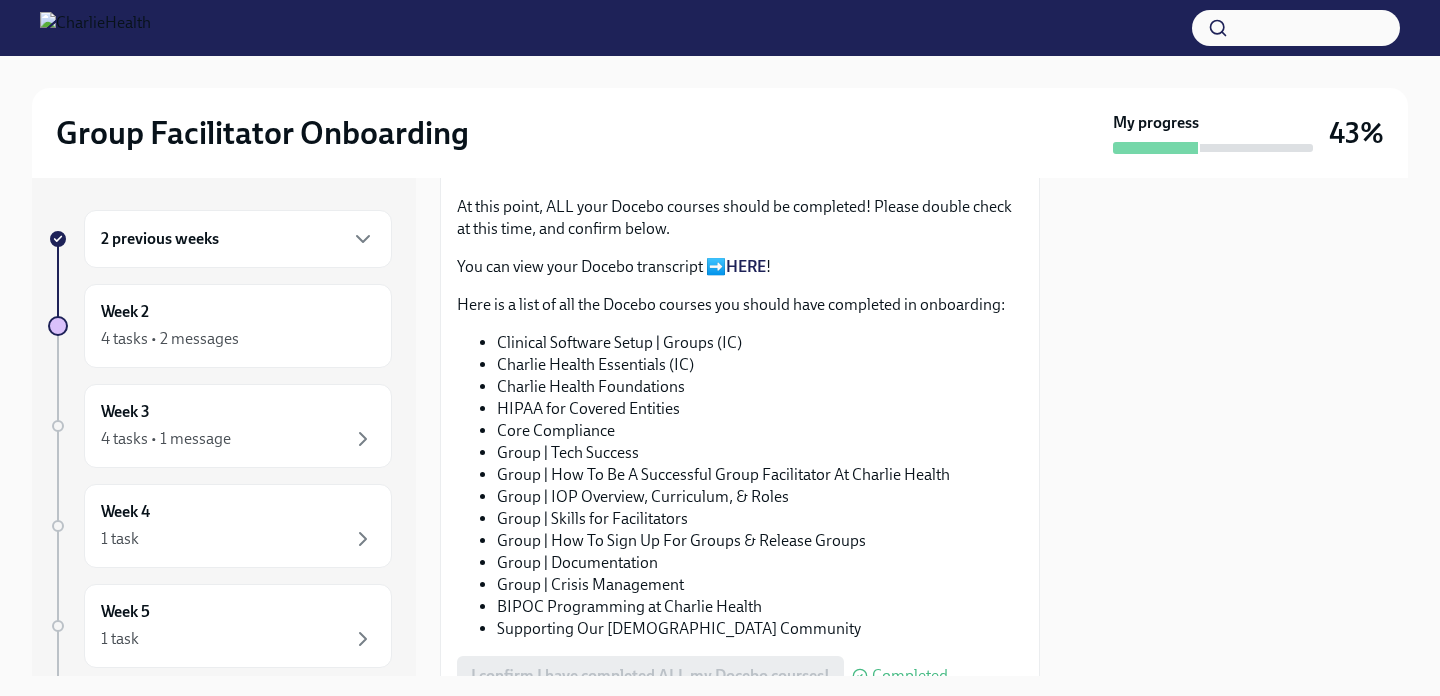 scroll, scrollTop: 1002, scrollLeft: 0, axis: vertical 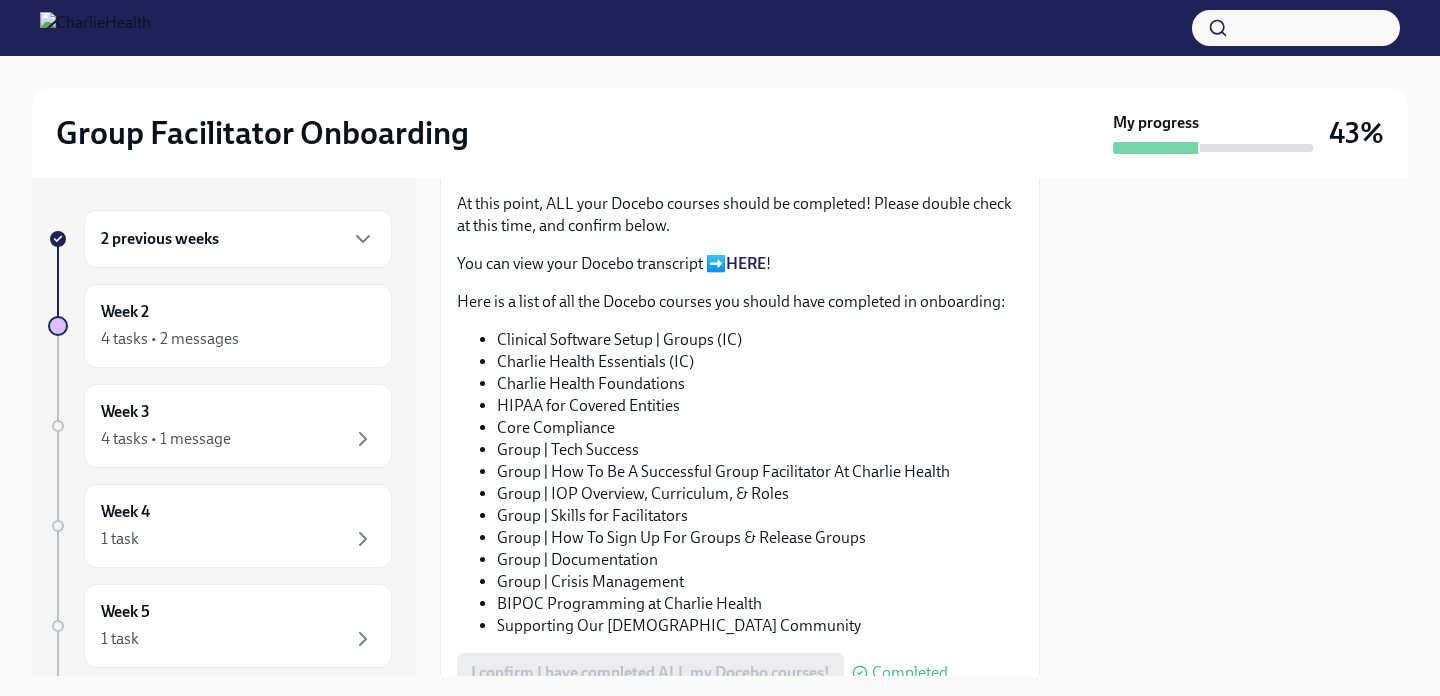 click on "Clinical Software Setup | Groups (IC)" at bounding box center [760, 340] 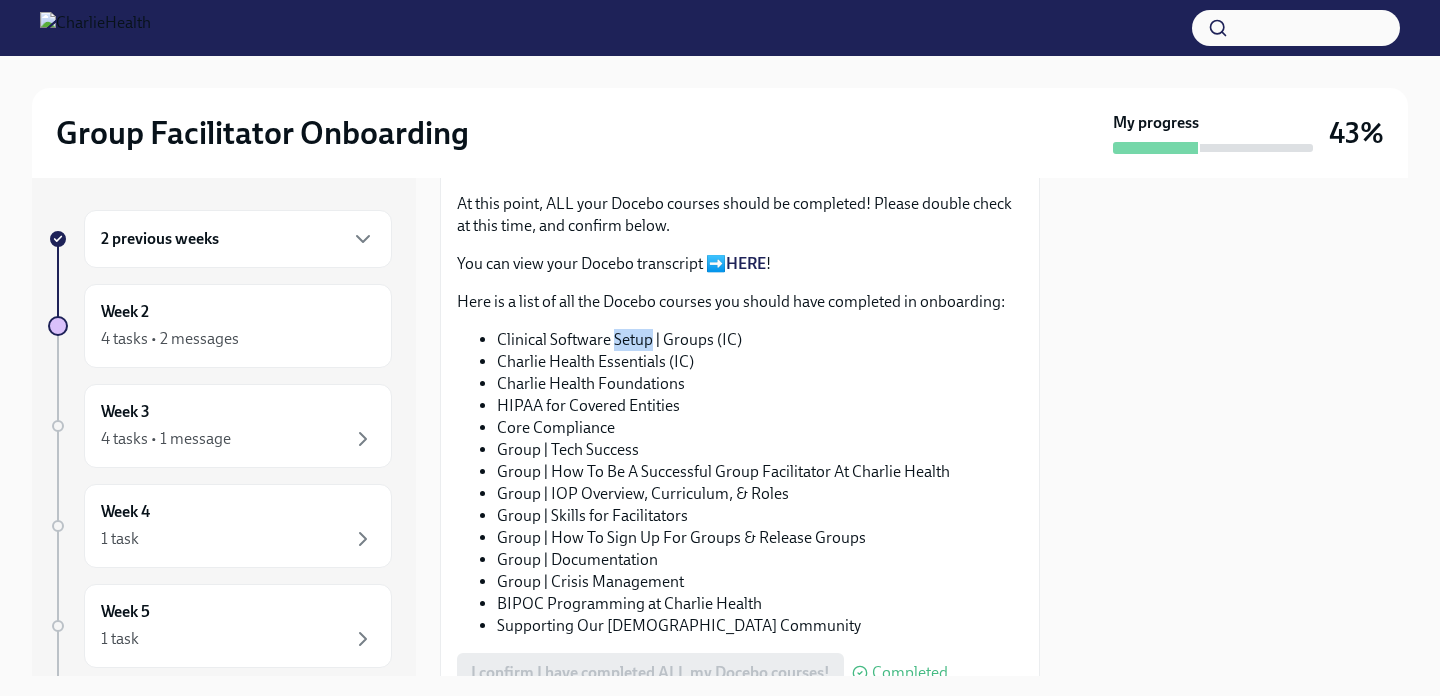 click on "Clinical Software Setup | Groups (IC)" at bounding box center (760, 340) 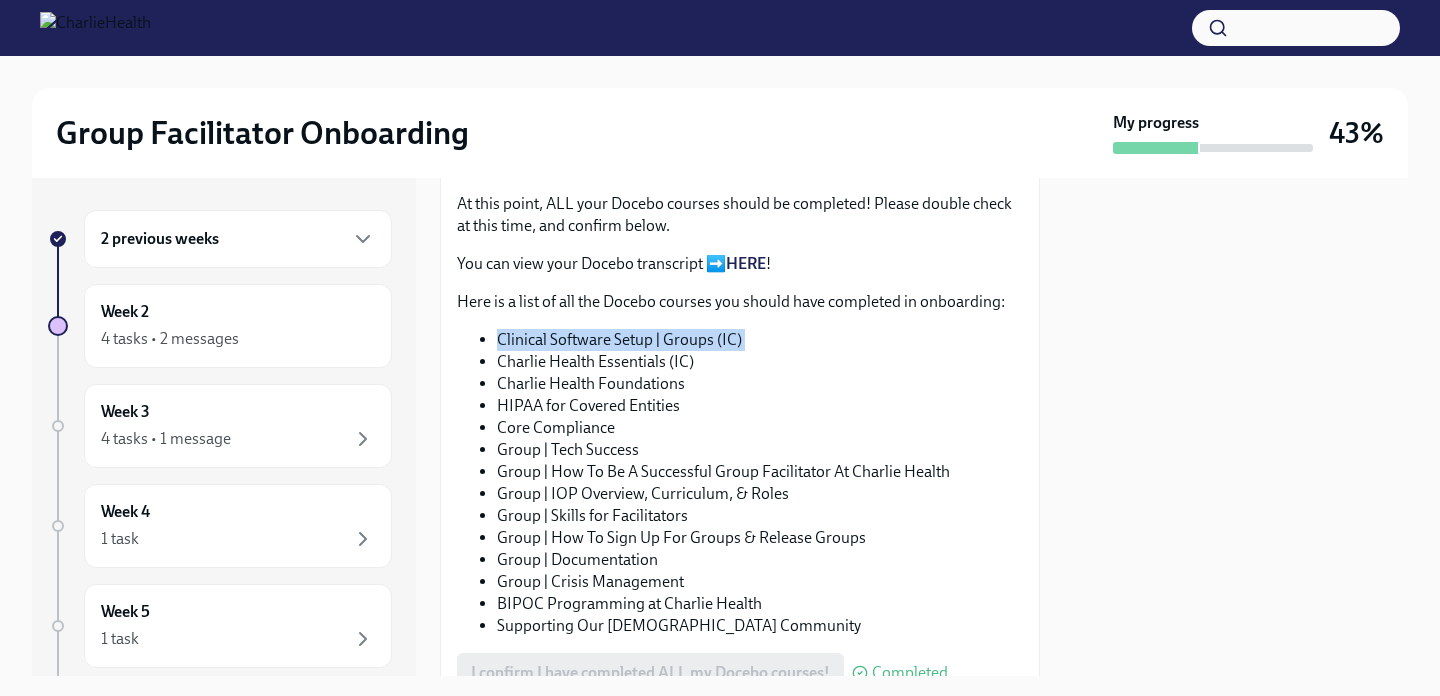 click on "Clinical Software Setup | Groups (IC)" at bounding box center [760, 340] 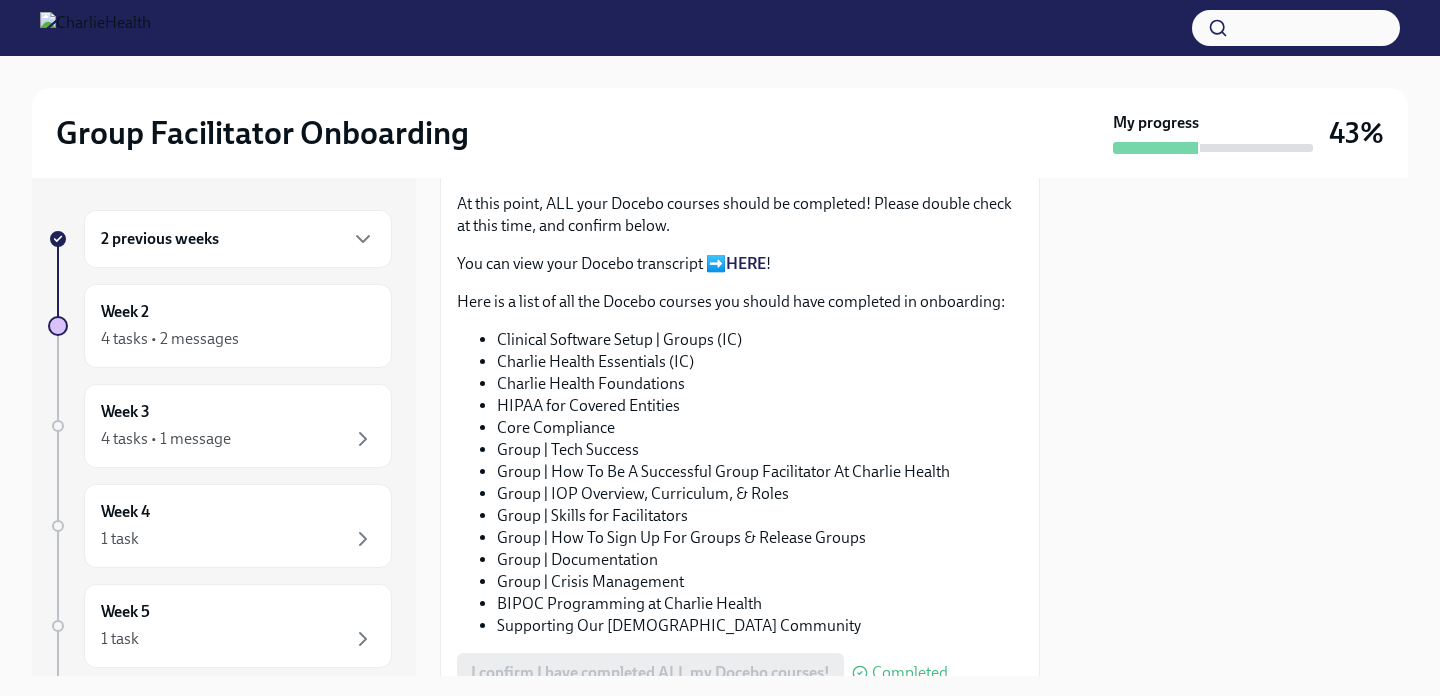 click on "Charlie Health Essentials (IC)" at bounding box center (760, 362) 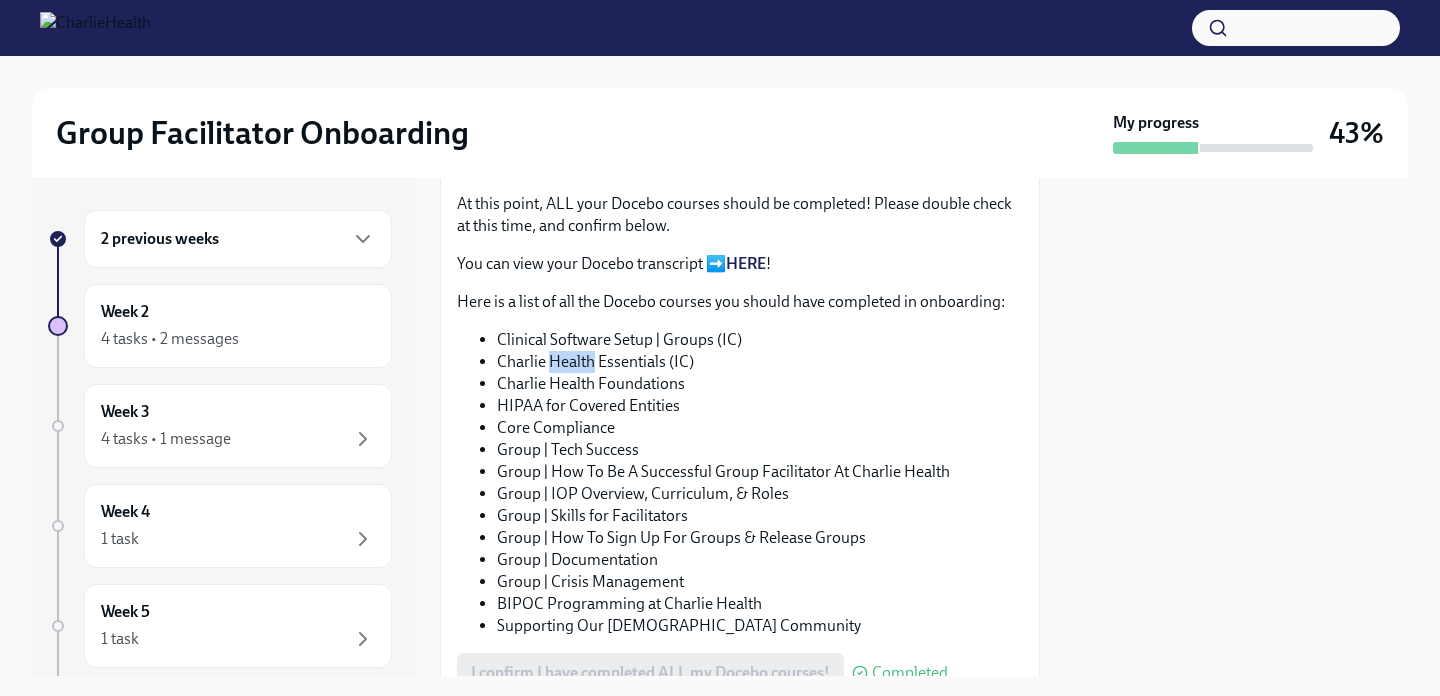click on "Charlie Health Essentials (IC)" at bounding box center (760, 362) 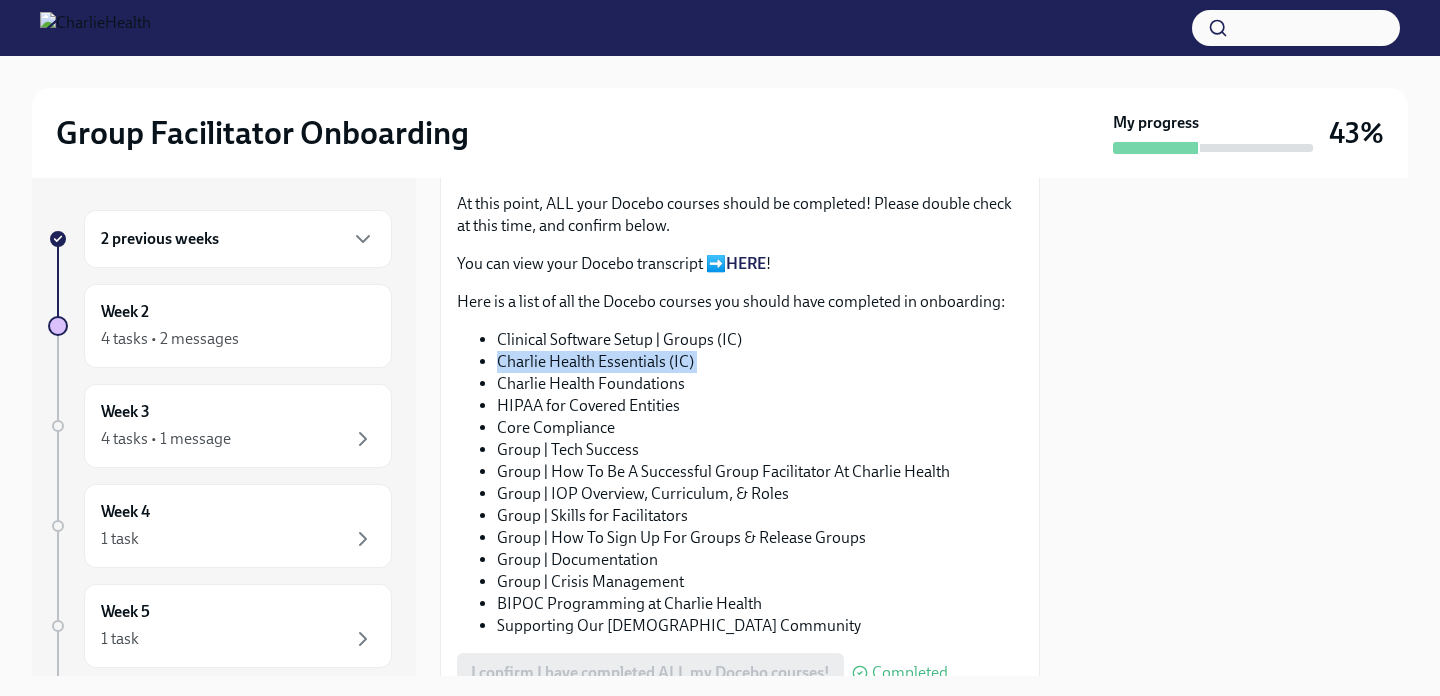 click on "Charlie Health Essentials (IC)" at bounding box center (760, 362) 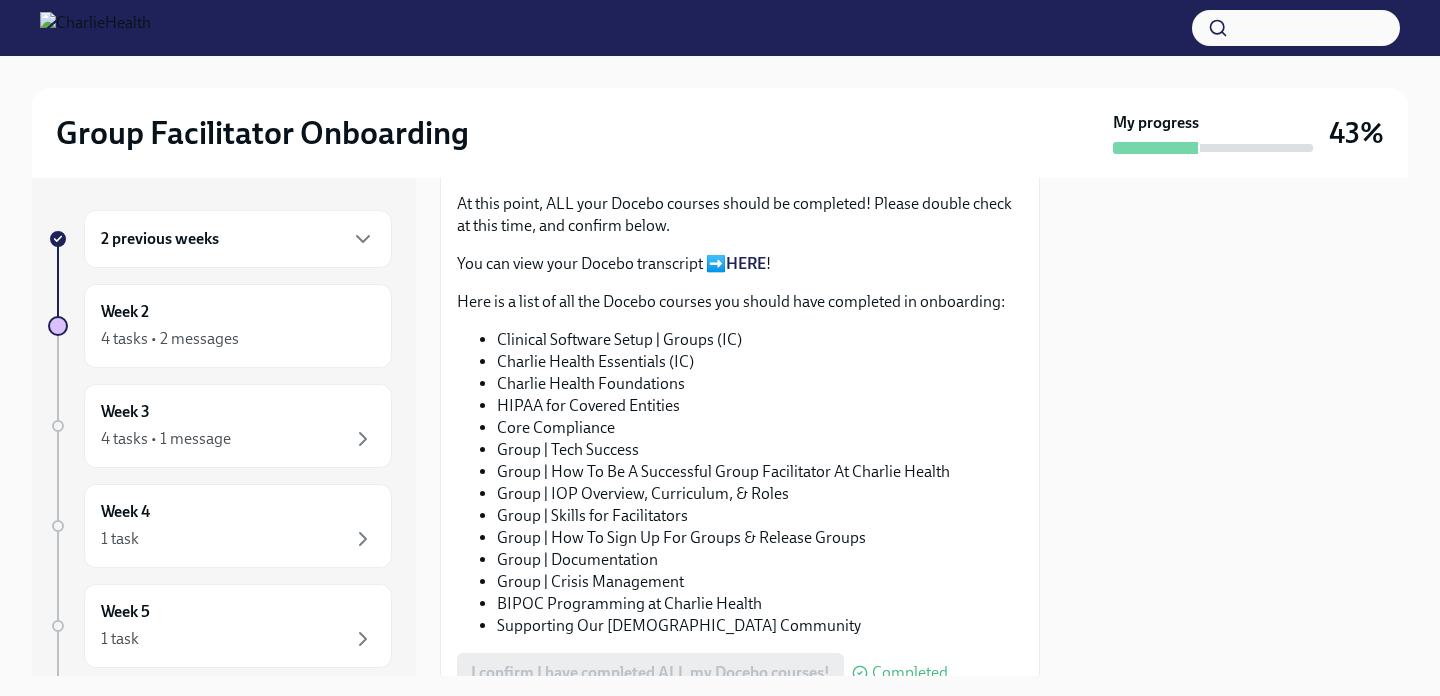 click on "Charlie Health Foundations" at bounding box center [760, 384] 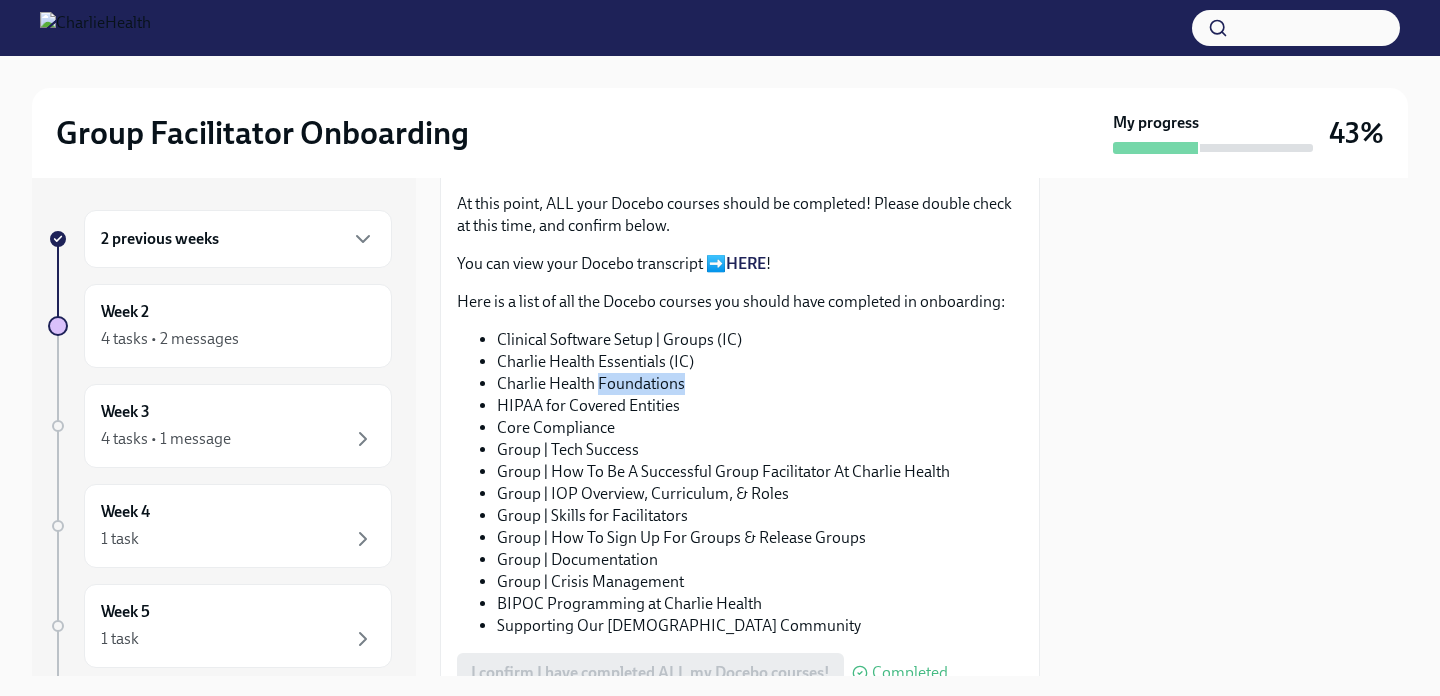 click on "Charlie Health Foundations" at bounding box center [760, 384] 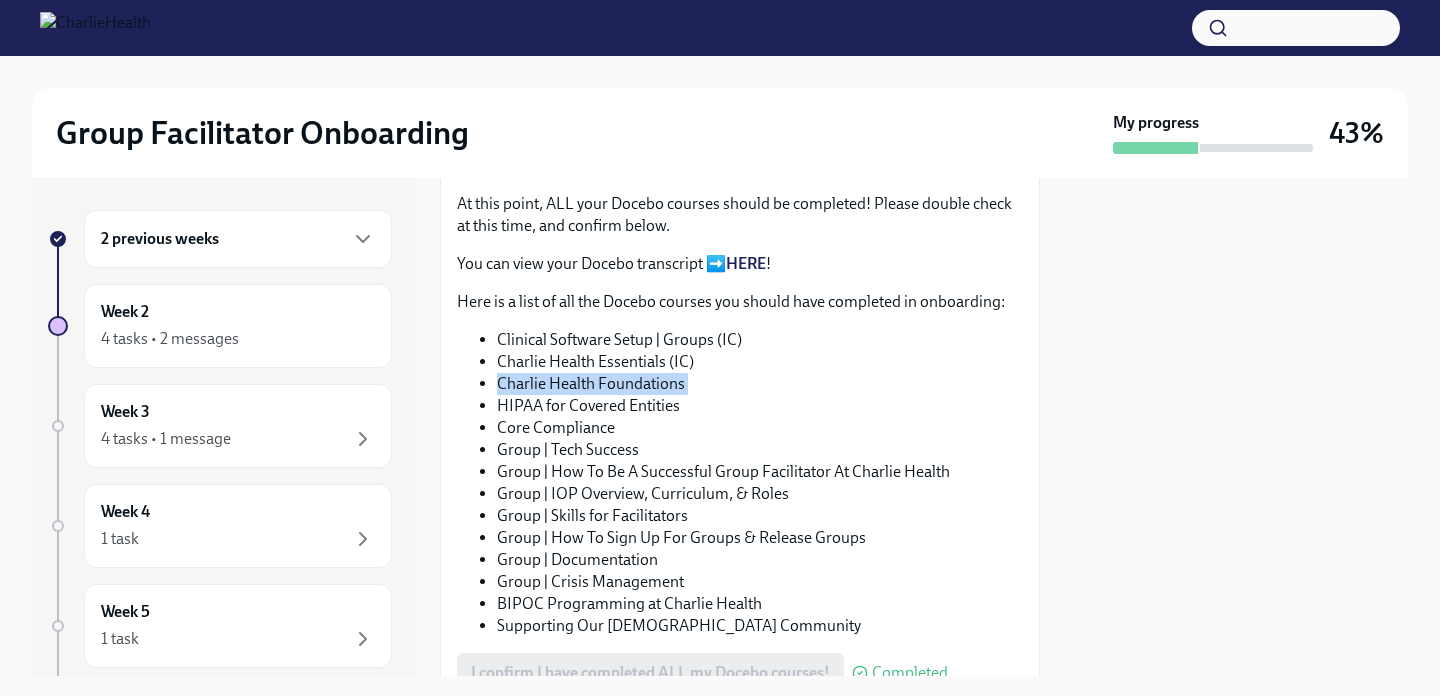 click on "Charlie Health Foundations" at bounding box center (760, 384) 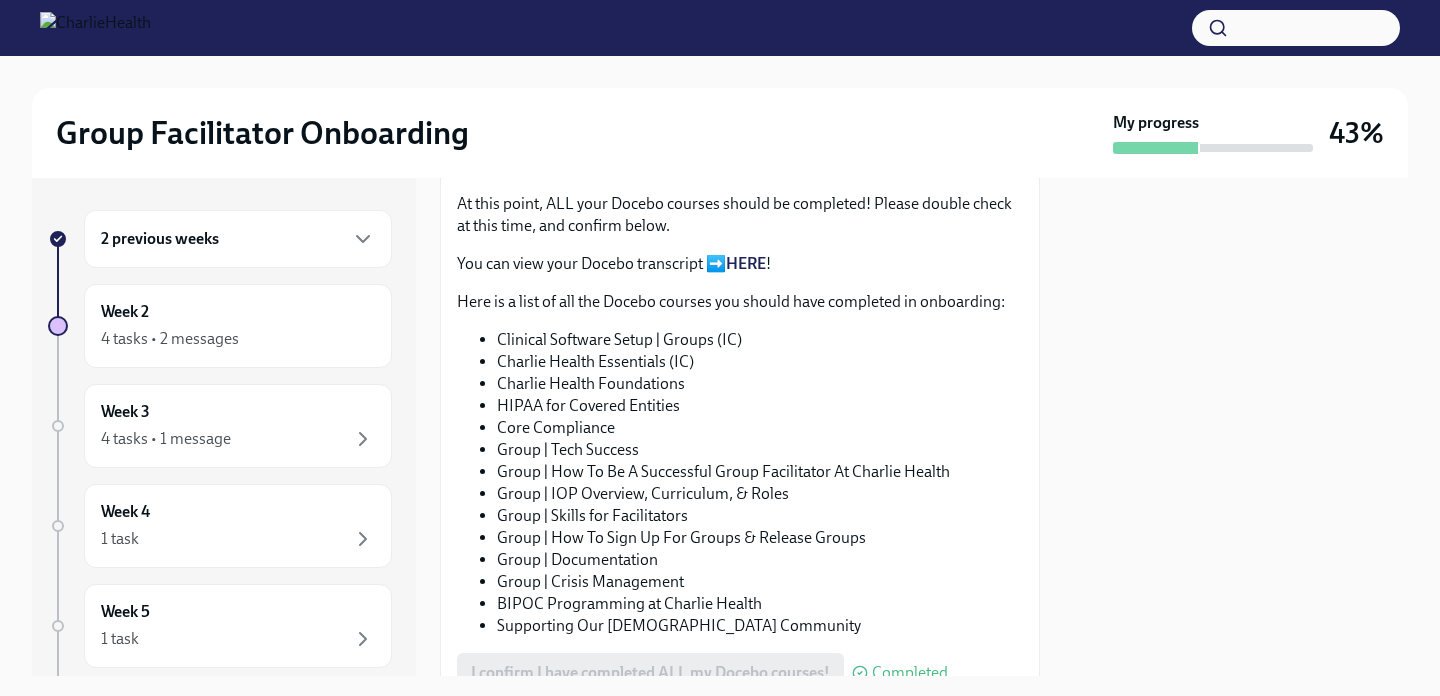 click on "HIPAA for Covered Entities" at bounding box center (760, 406) 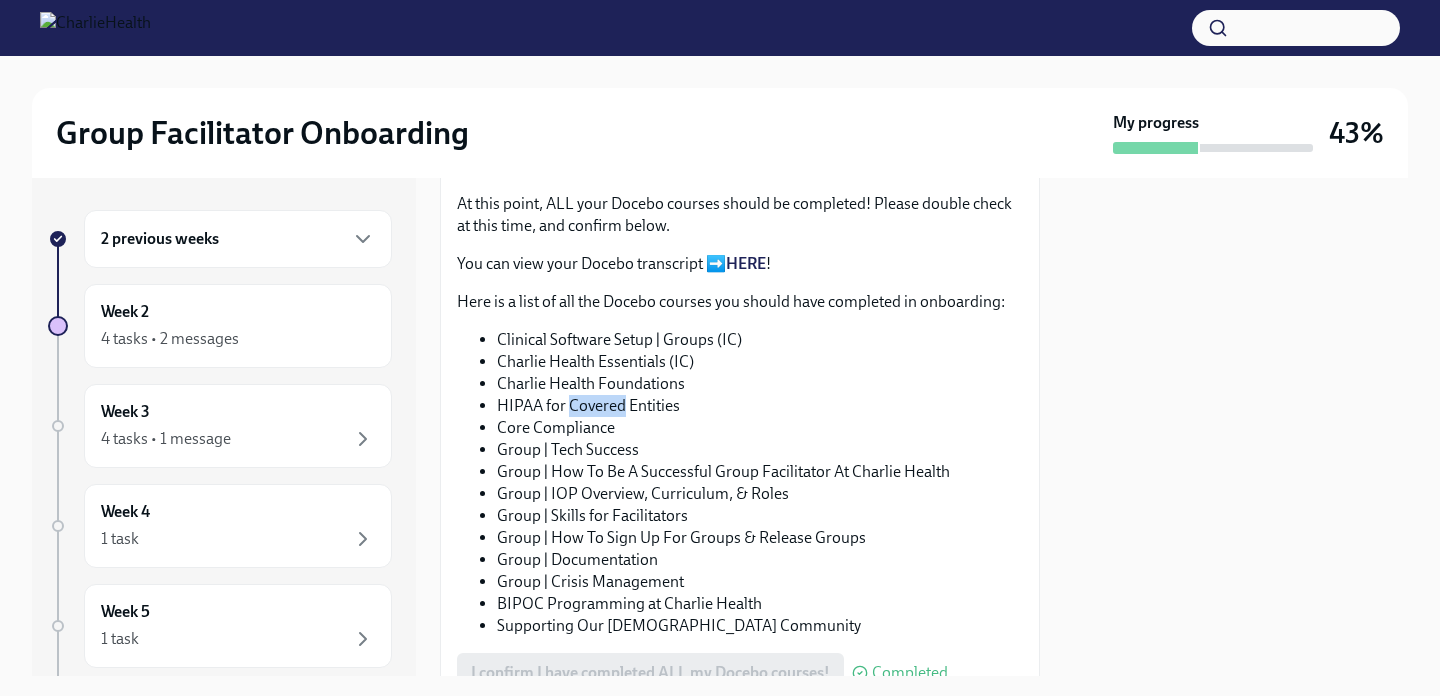 click on "HIPAA for Covered Entities" at bounding box center [760, 406] 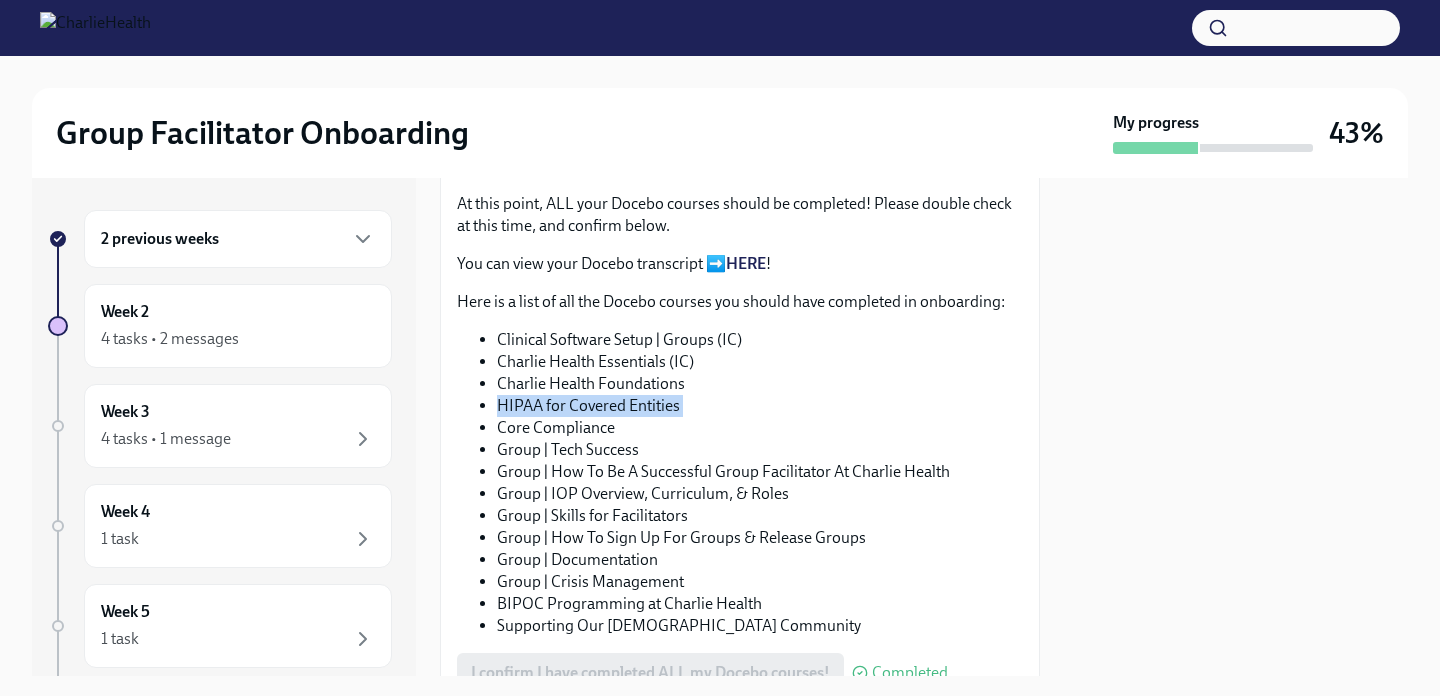 click on "HIPAA for Covered Entities" at bounding box center (760, 406) 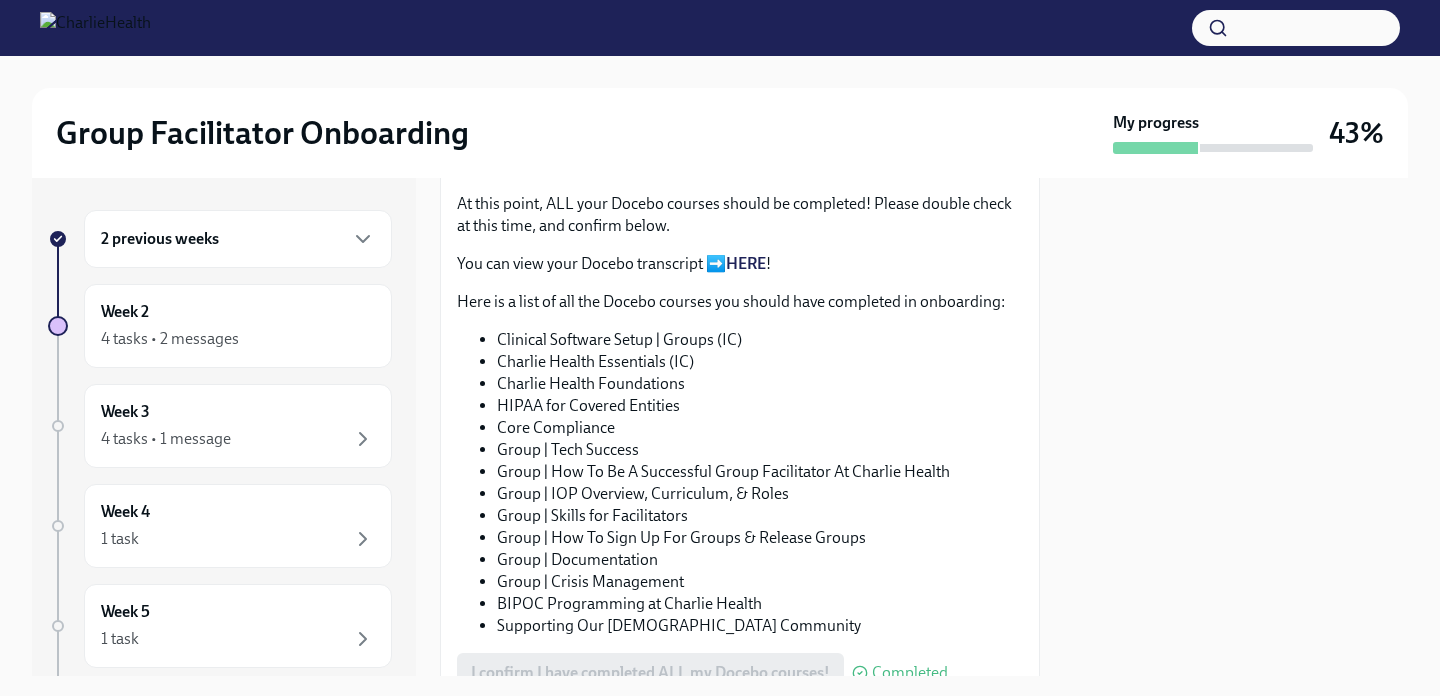 click on "Core Compliance" at bounding box center [760, 428] 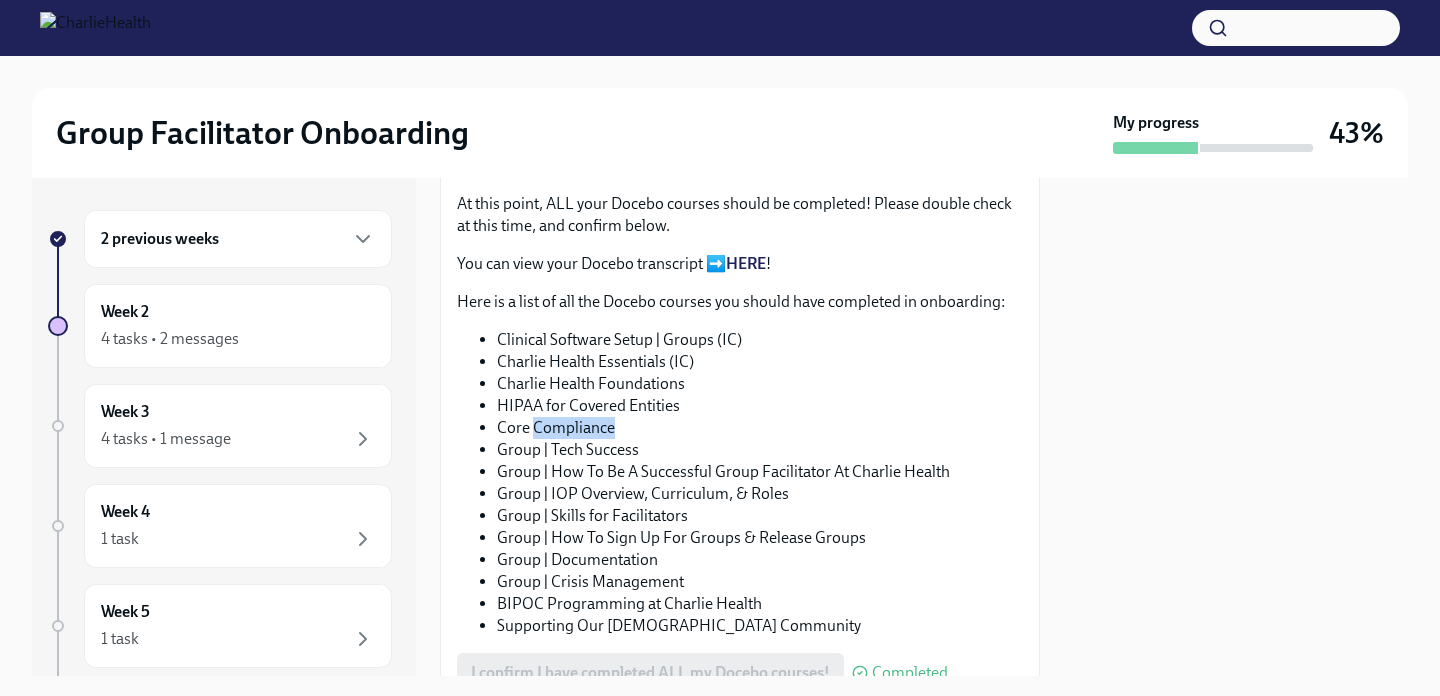 click on "Core Compliance" at bounding box center [760, 428] 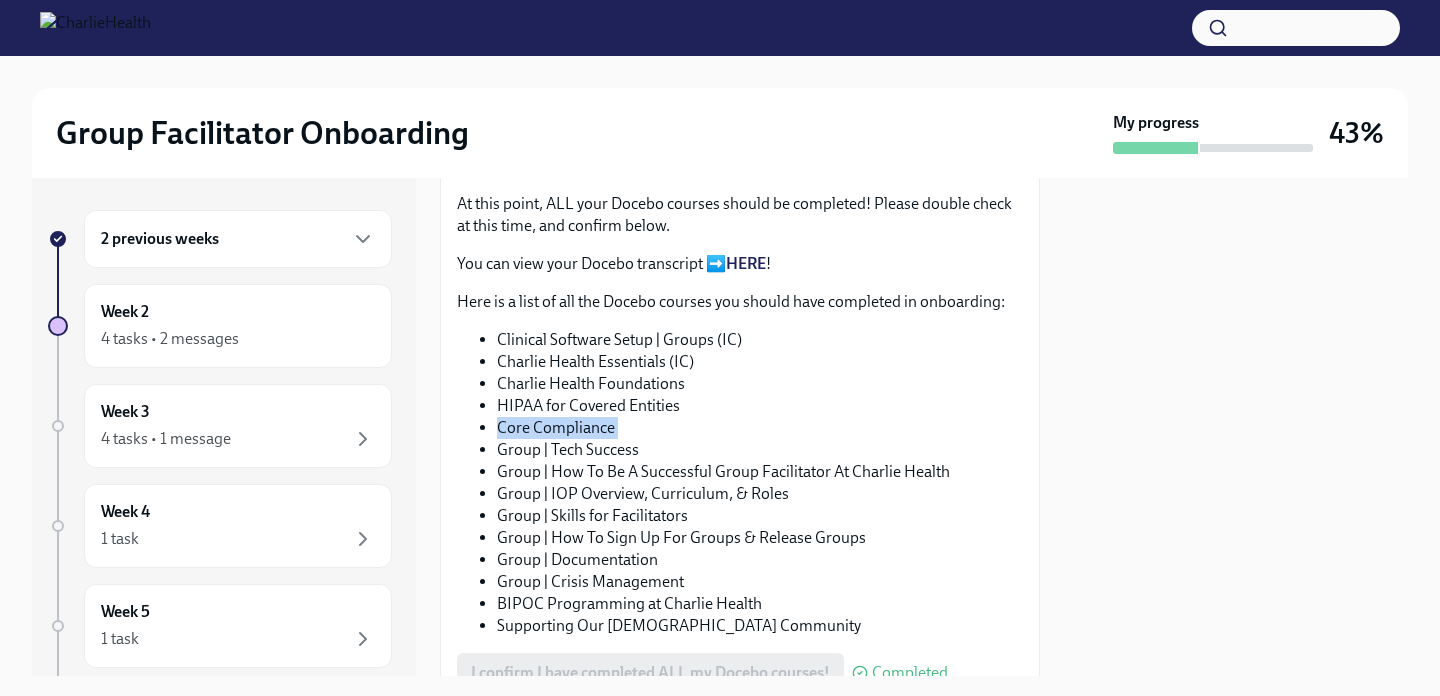 click on "Core Compliance" at bounding box center [760, 428] 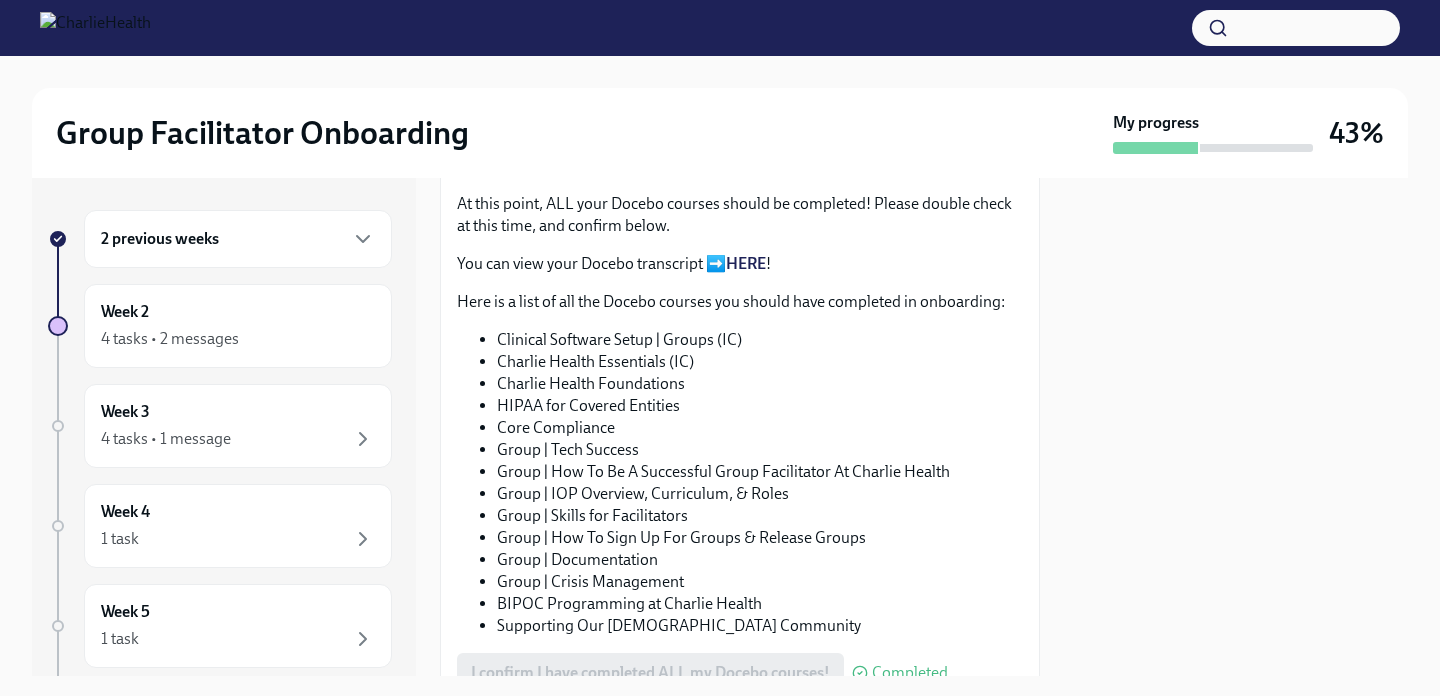 click on "Group | Tech Success" at bounding box center [760, 450] 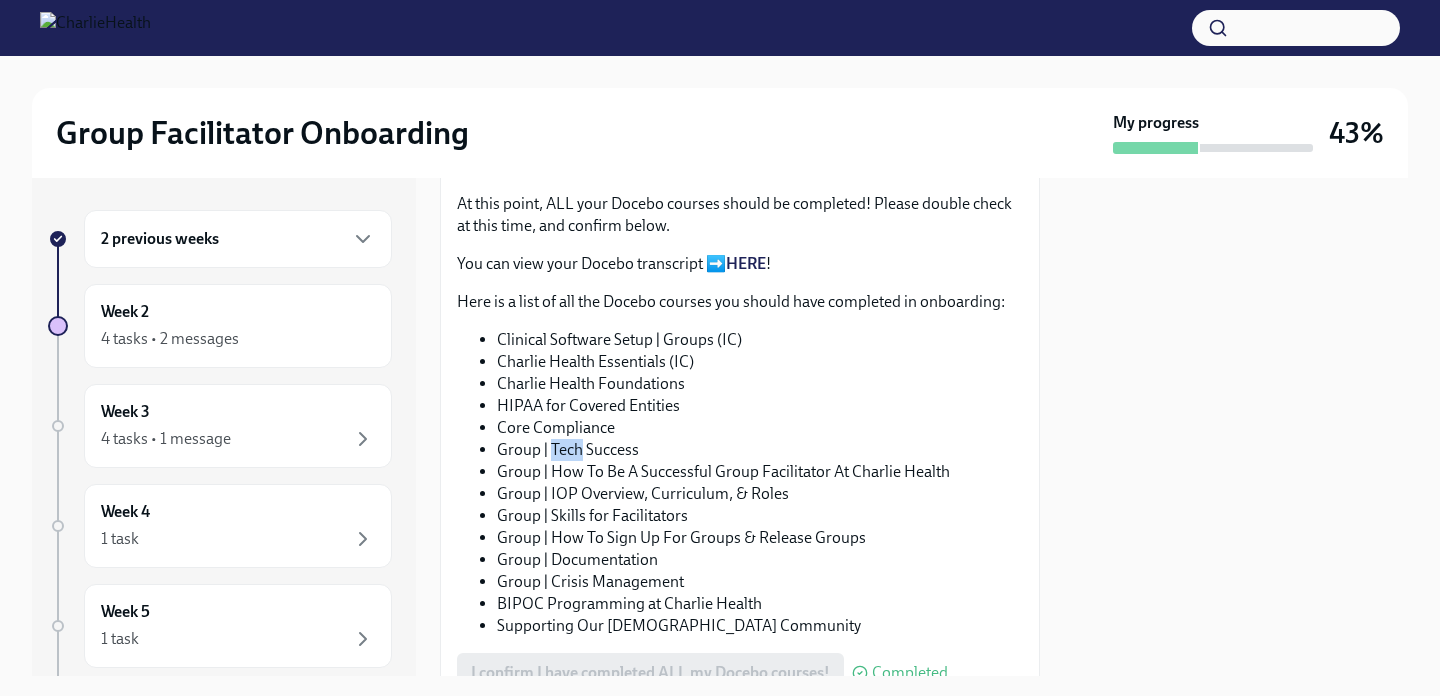 click on "Group | Tech Success" at bounding box center [760, 450] 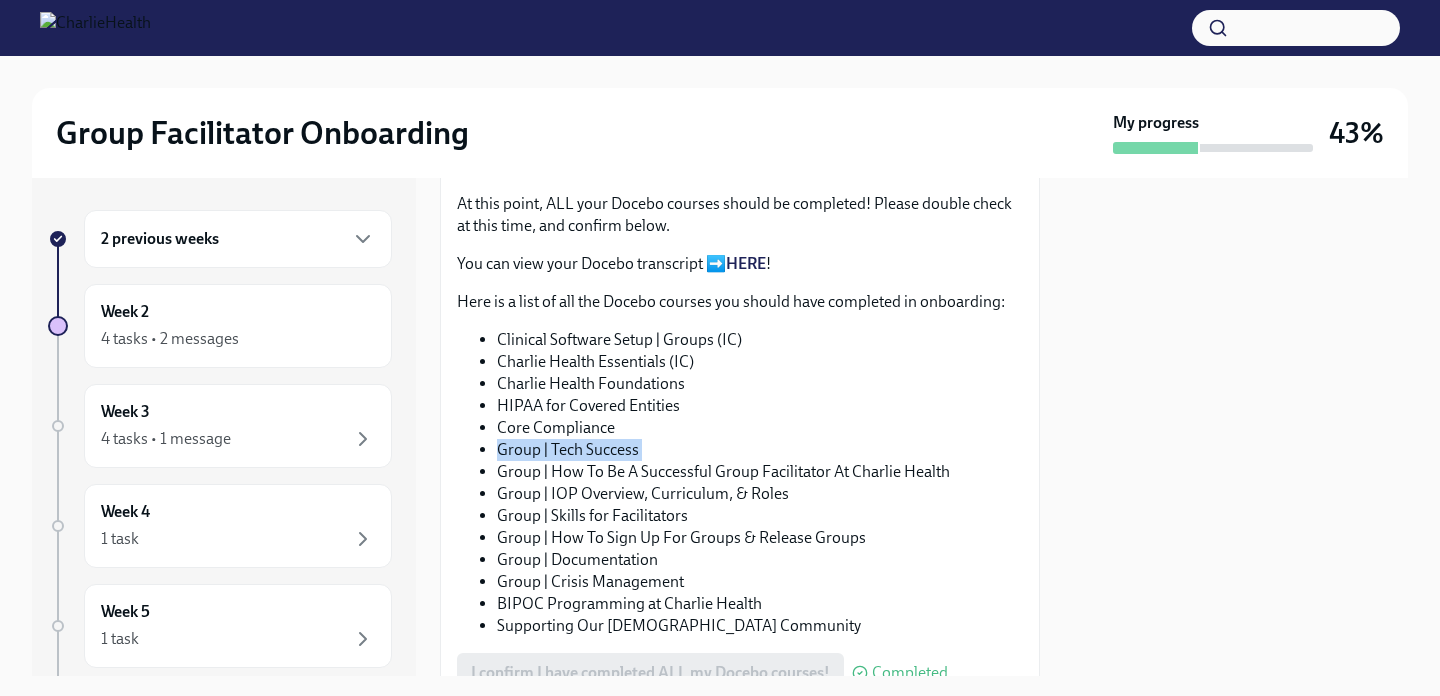 click on "Group | Tech Success" at bounding box center [760, 450] 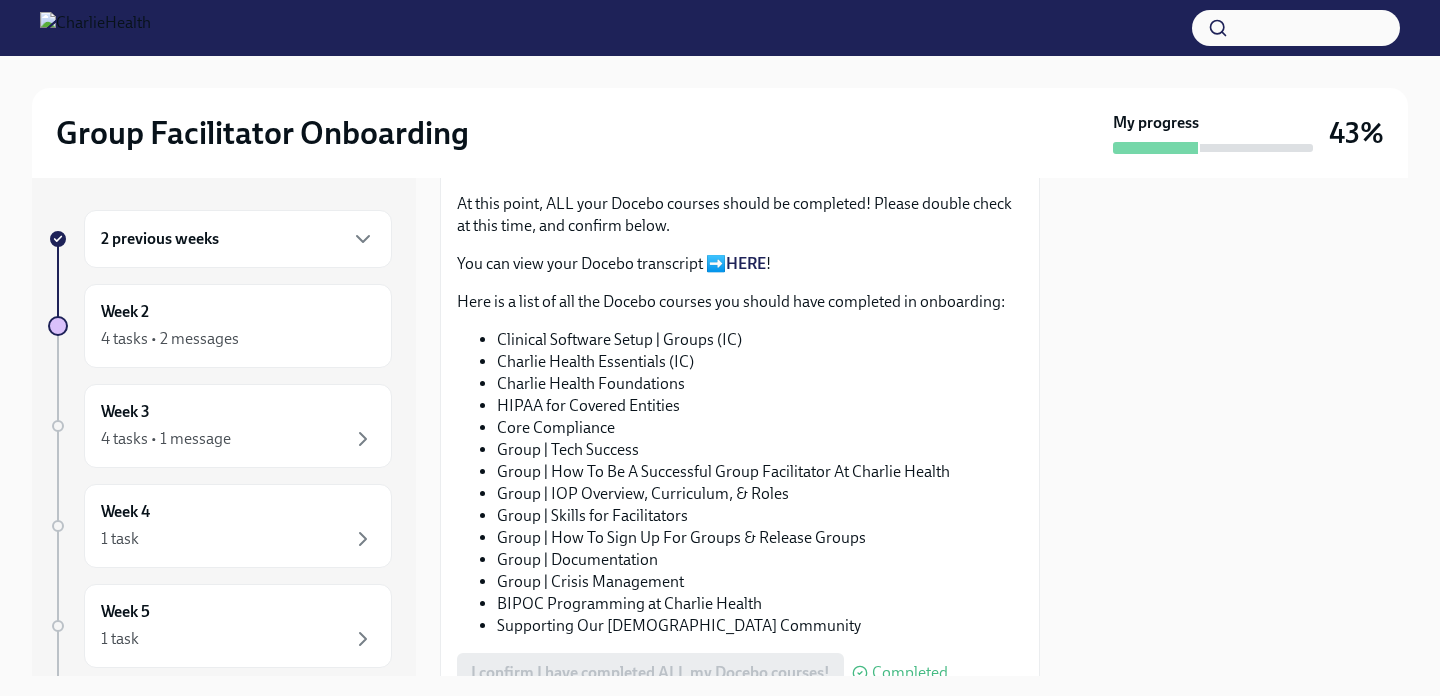 click on "Group | How To Be A Successful Group Facilitator At Charlie Health" at bounding box center (760, 472) 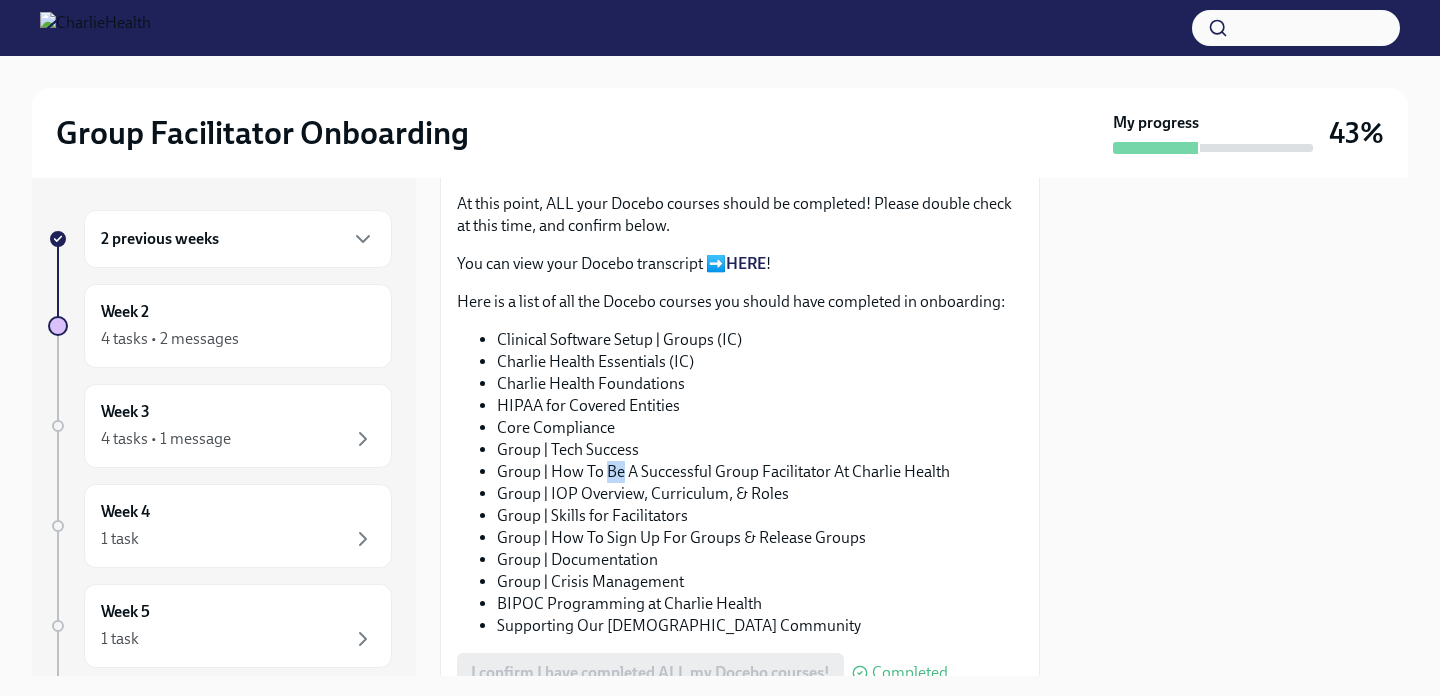 click on "Group | How To Be A Successful Group Facilitator At Charlie Health" at bounding box center [760, 472] 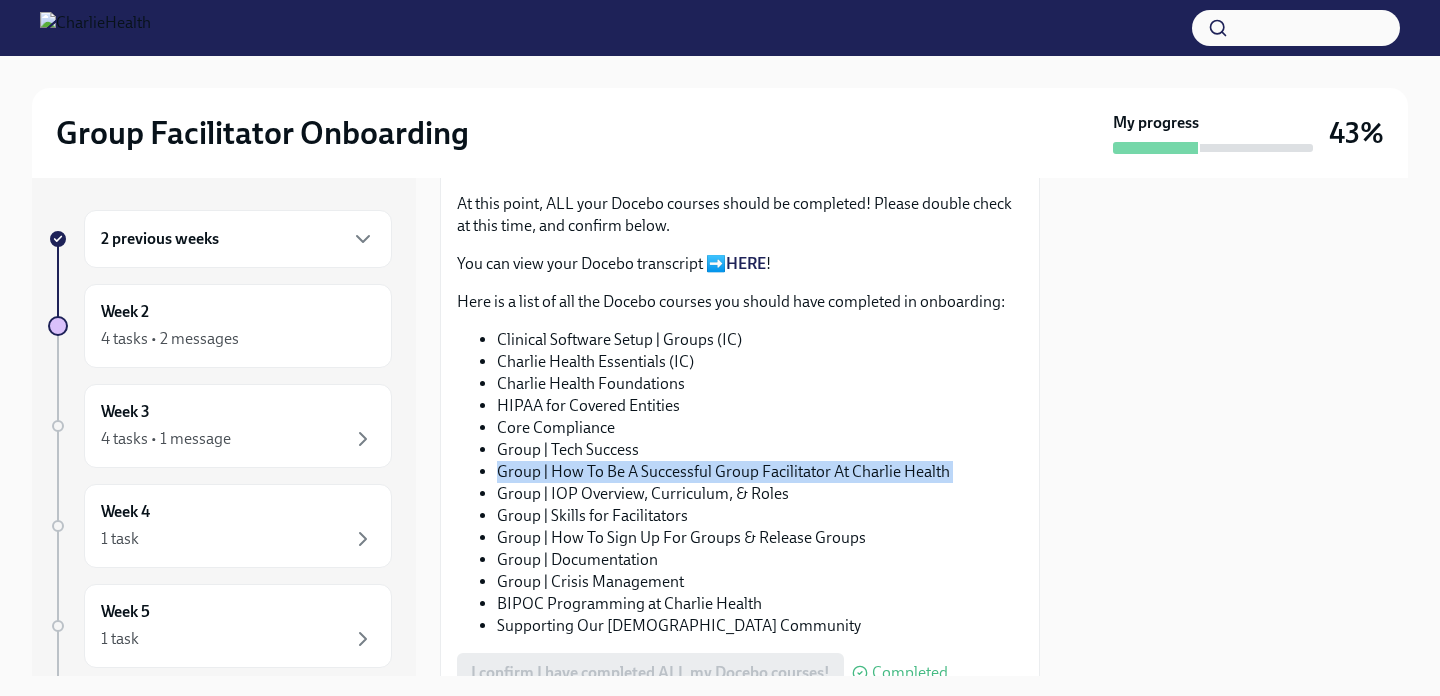 click on "Group | How To Be A Successful Group Facilitator At Charlie Health" at bounding box center (760, 472) 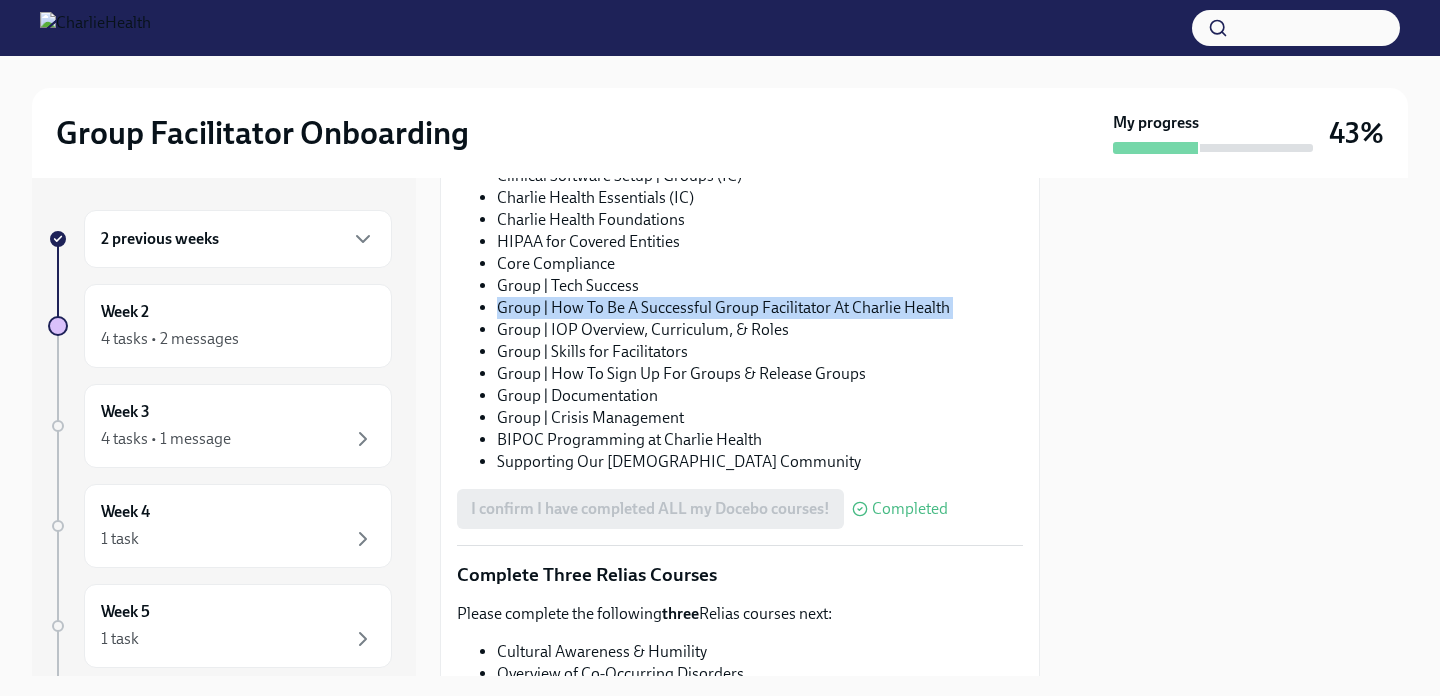 scroll, scrollTop: 1181, scrollLeft: 0, axis: vertical 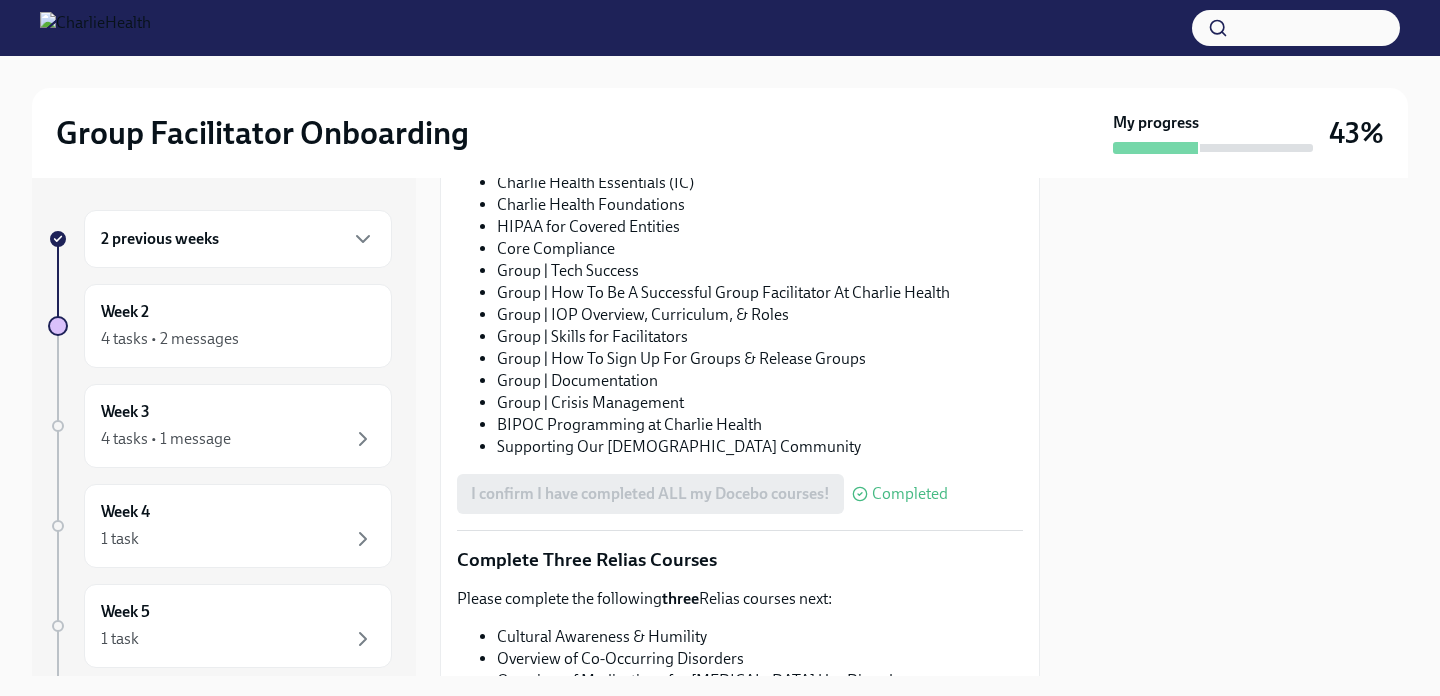 click on "Group | IOP Overview, Curriculum, & Roles" at bounding box center (760, 315) 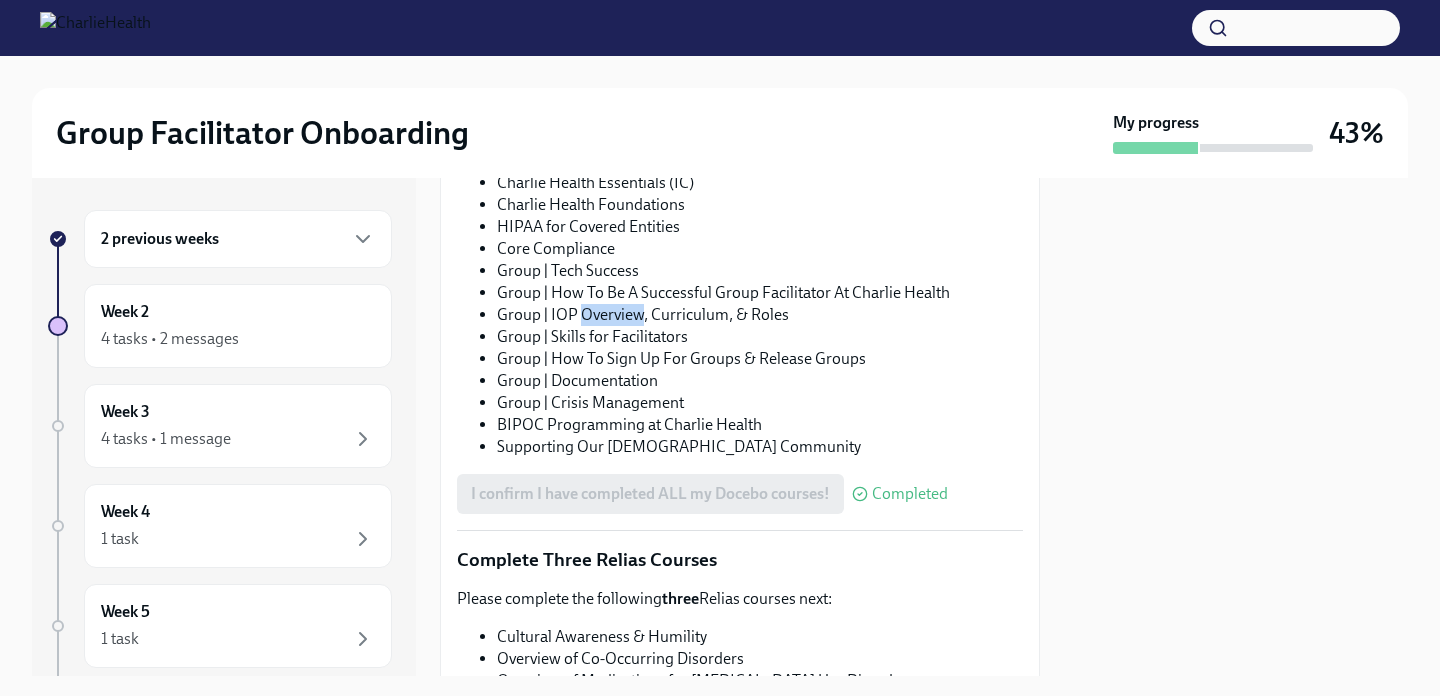 click on "Group | IOP Overview, Curriculum, & Roles" at bounding box center (760, 315) 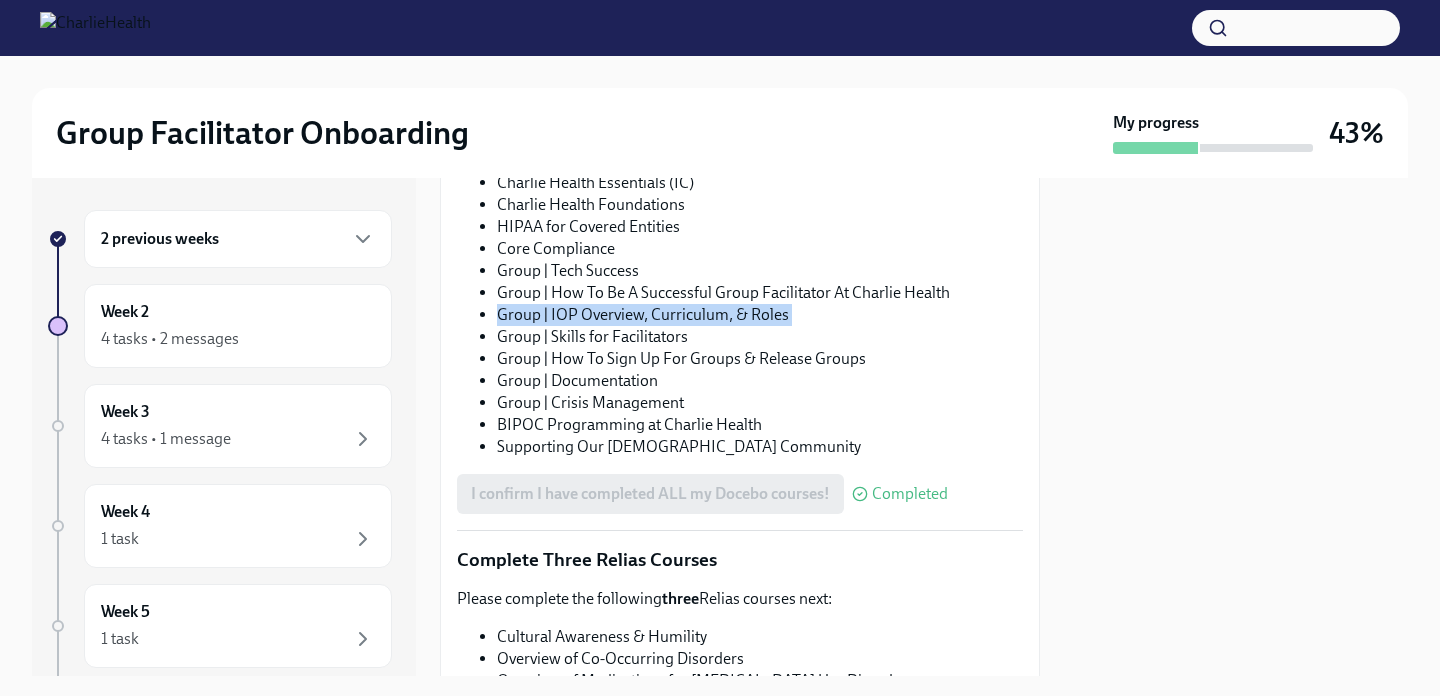 click on "Group | IOP Overview, Curriculum, & Roles" at bounding box center (760, 315) 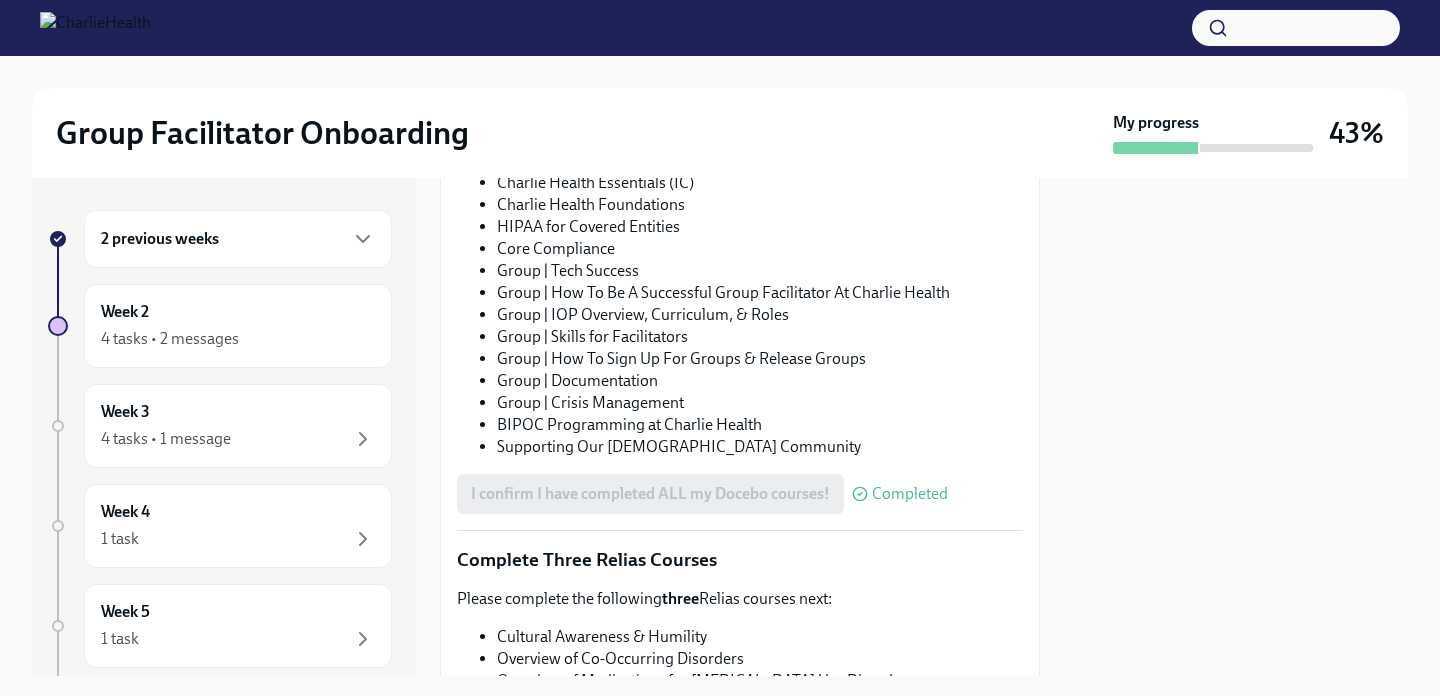 click on "Group | Skills for Facilitators" at bounding box center [760, 337] 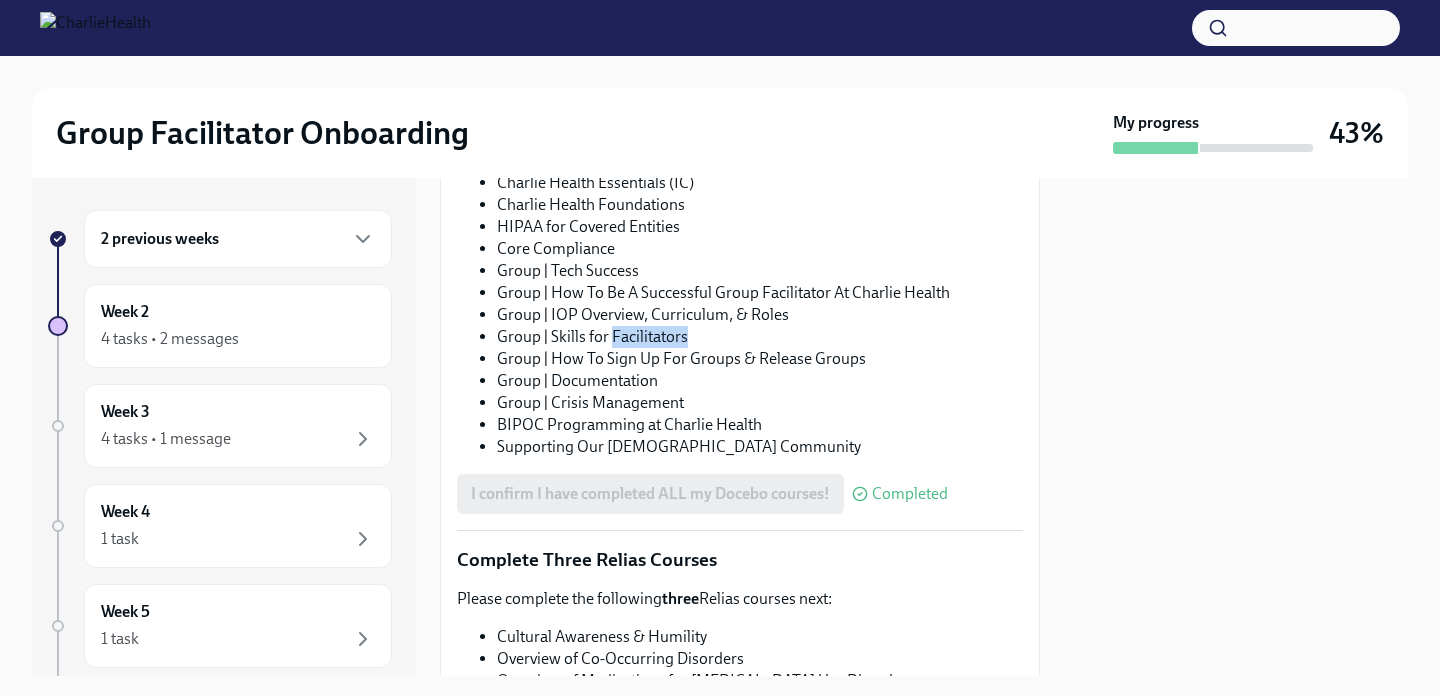 click on "Group | Skills for Facilitators" at bounding box center [760, 337] 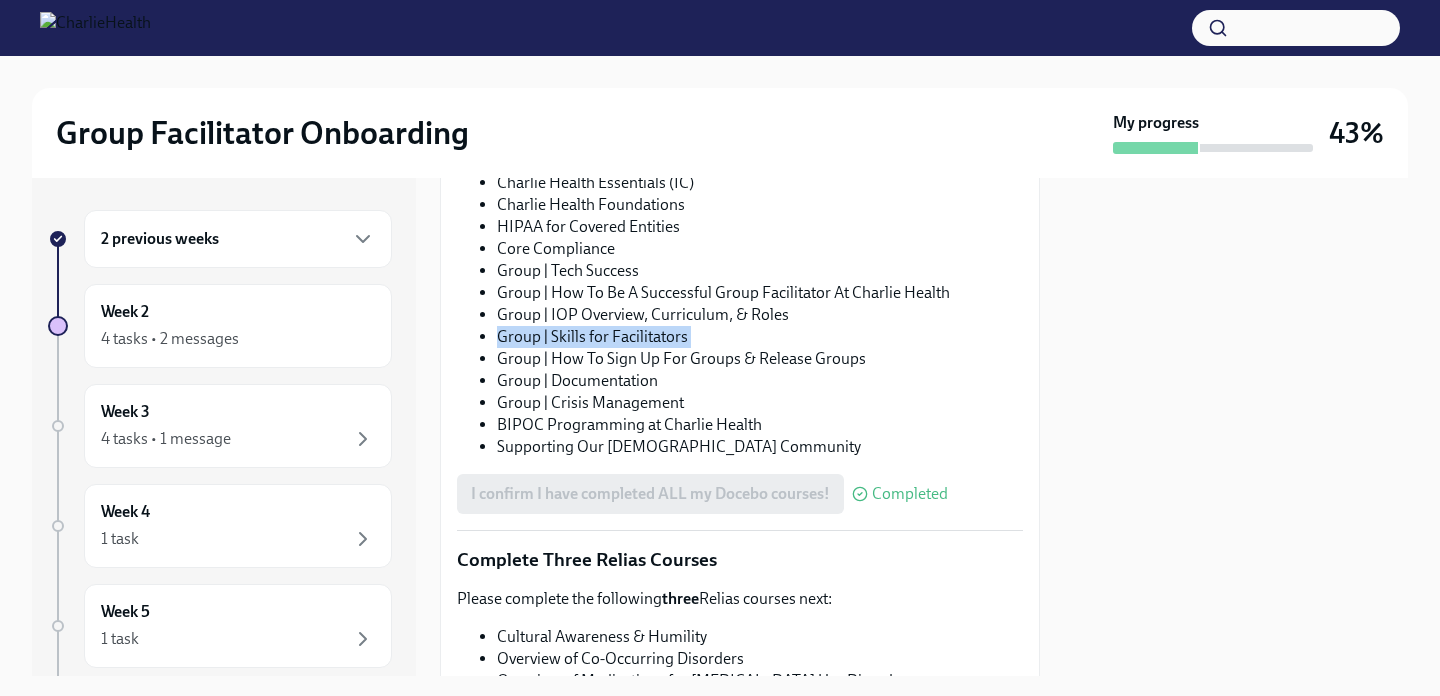 click on "Group | Skills for Facilitators" at bounding box center [760, 337] 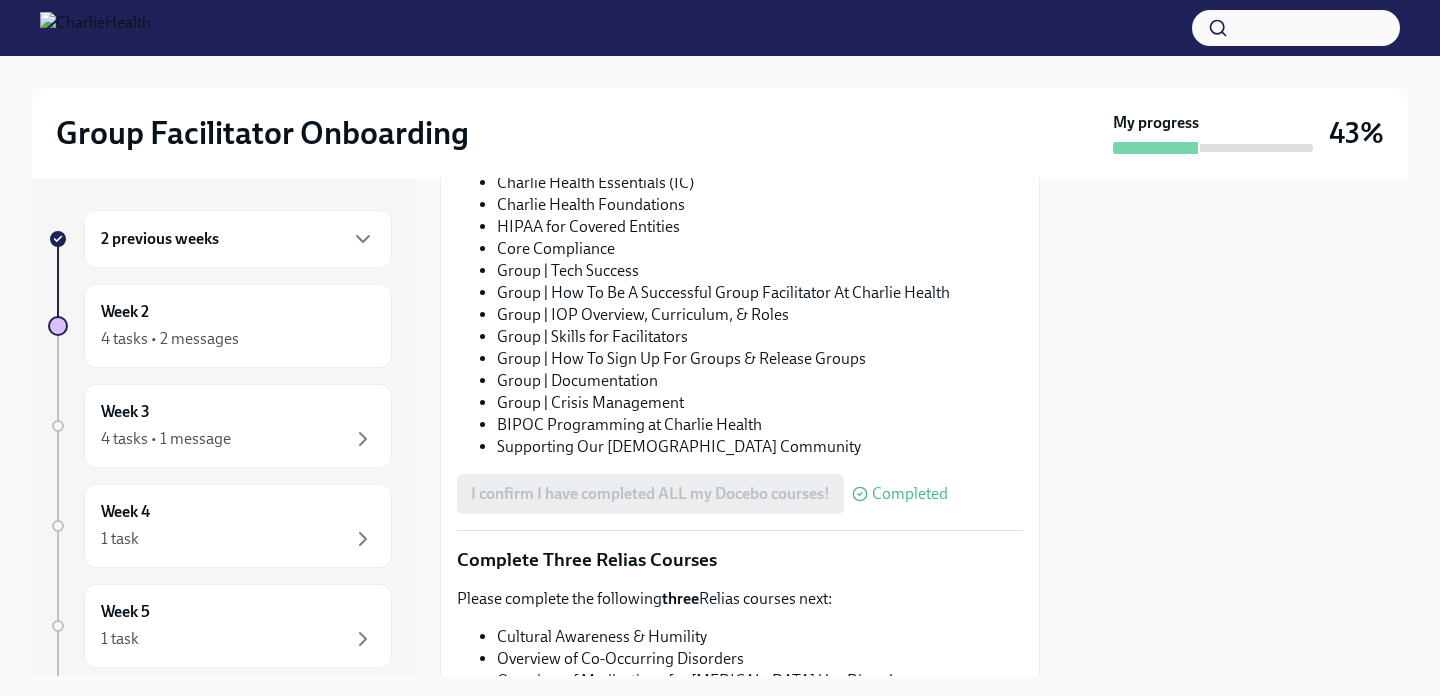 click on "Group | How To Sign Up For Groups & Release Groups" at bounding box center [760, 359] 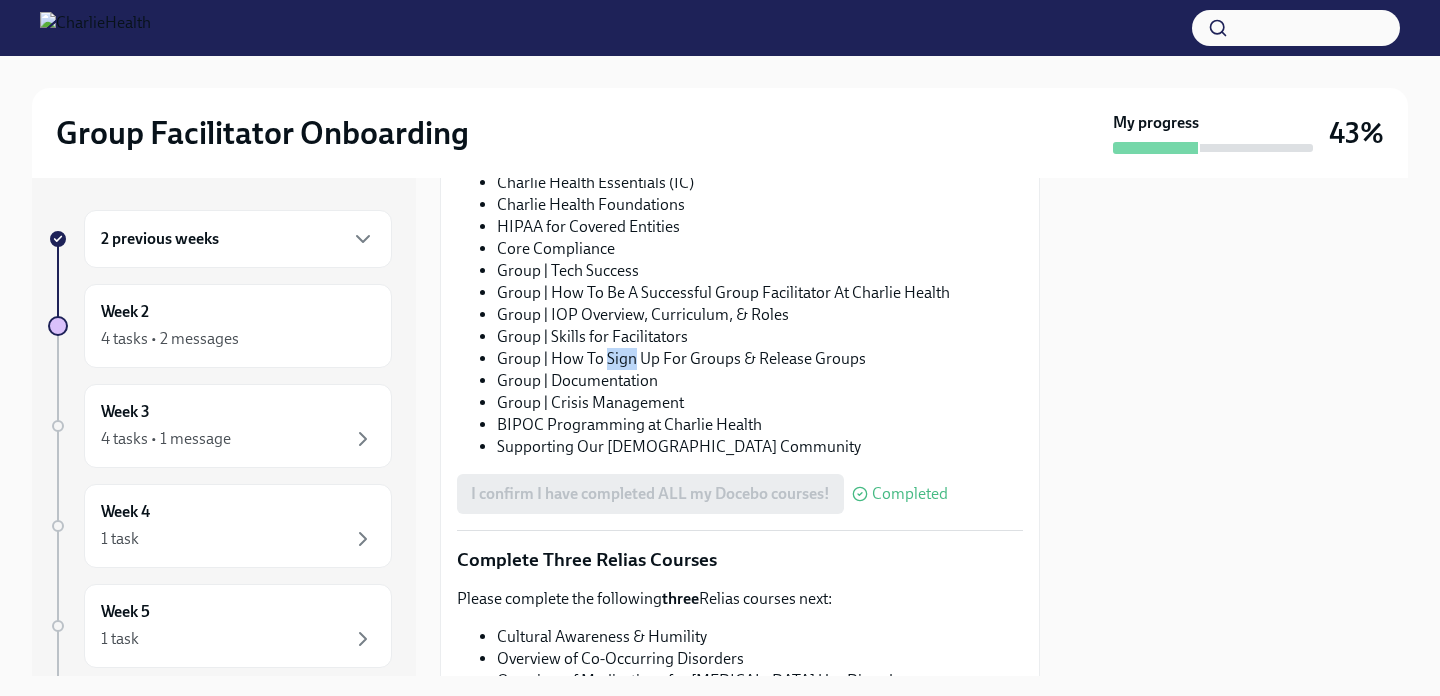 click on "Group | How To Sign Up For Groups & Release Groups" at bounding box center [760, 359] 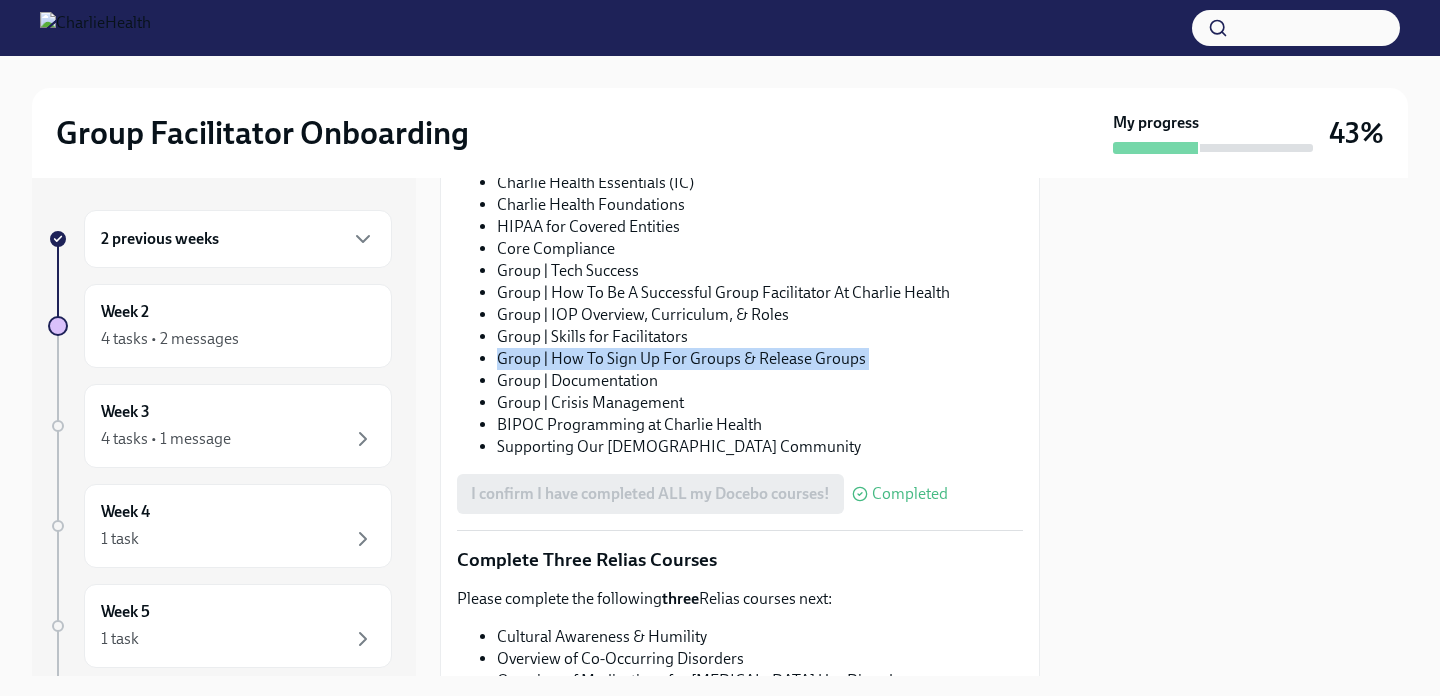click on "Group | How To Sign Up For Groups & Release Groups" at bounding box center (760, 359) 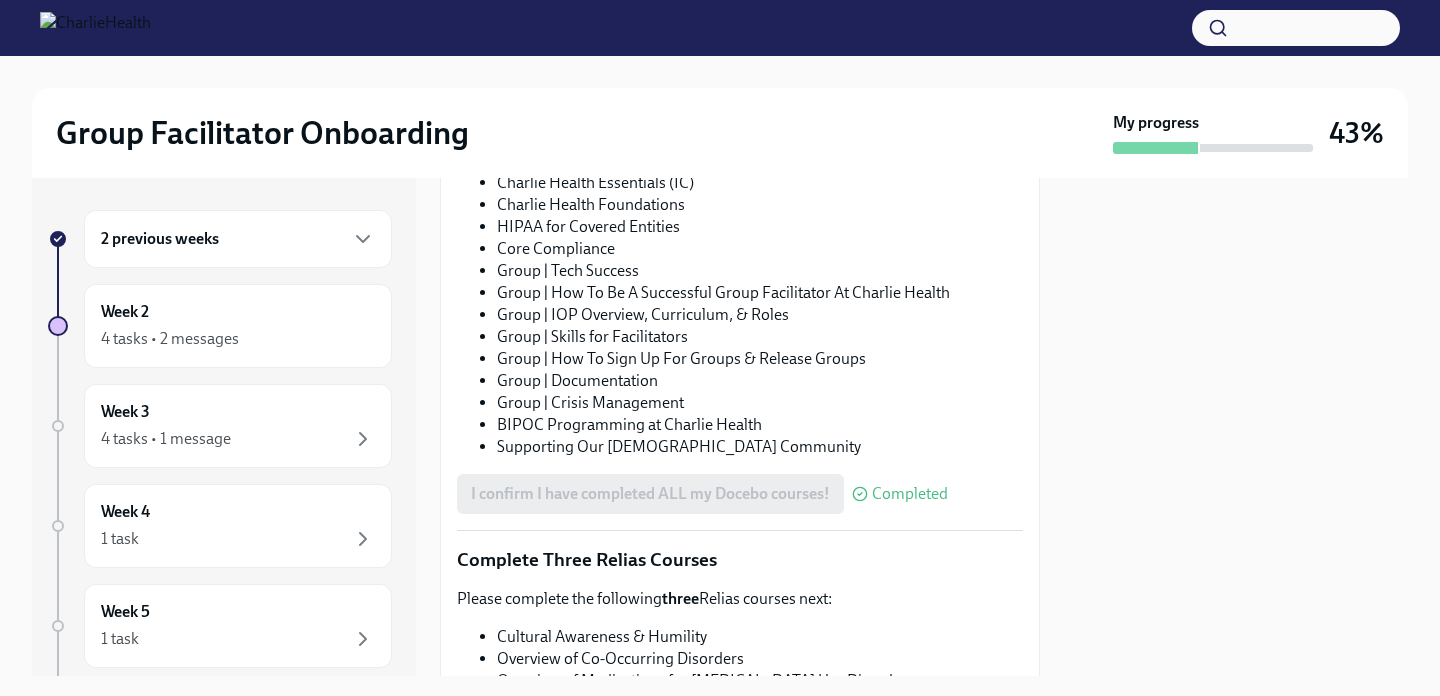 click on "Group | Documentation" at bounding box center (760, 381) 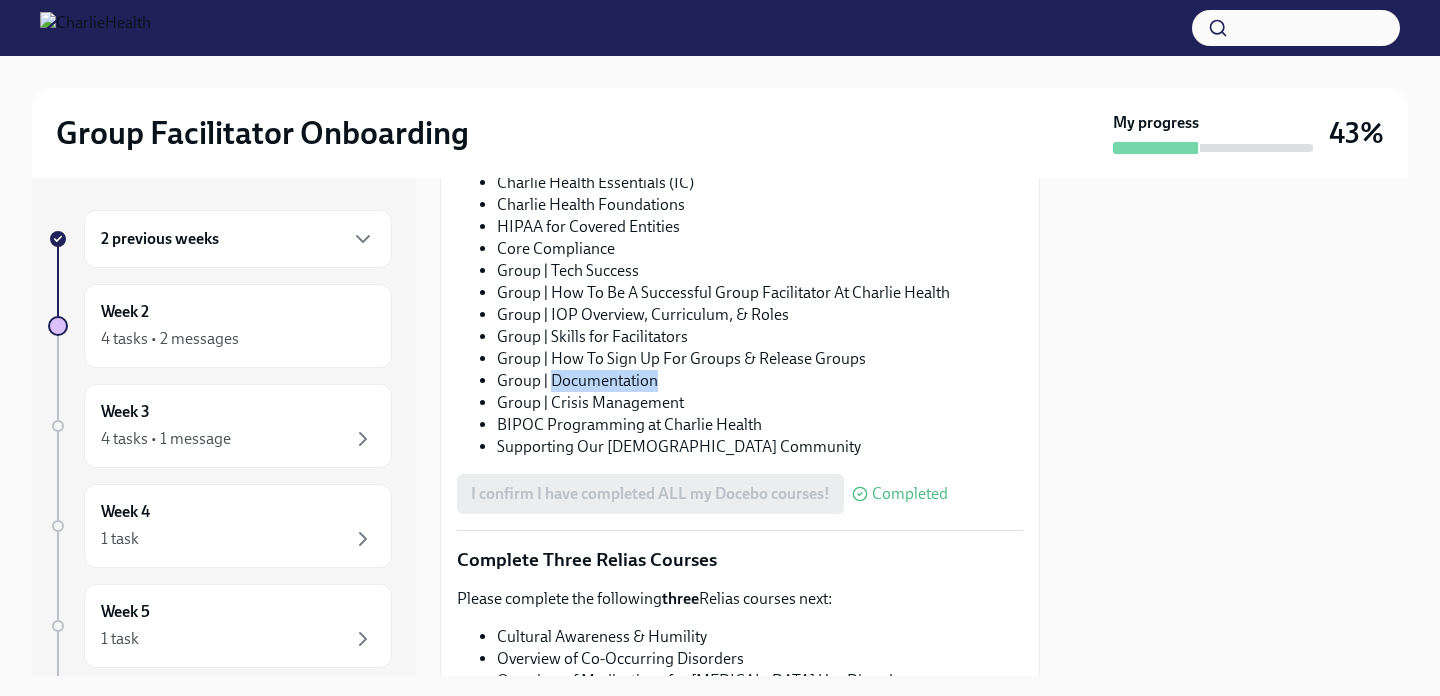 click on "Group | Documentation" at bounding box center [760, 381] 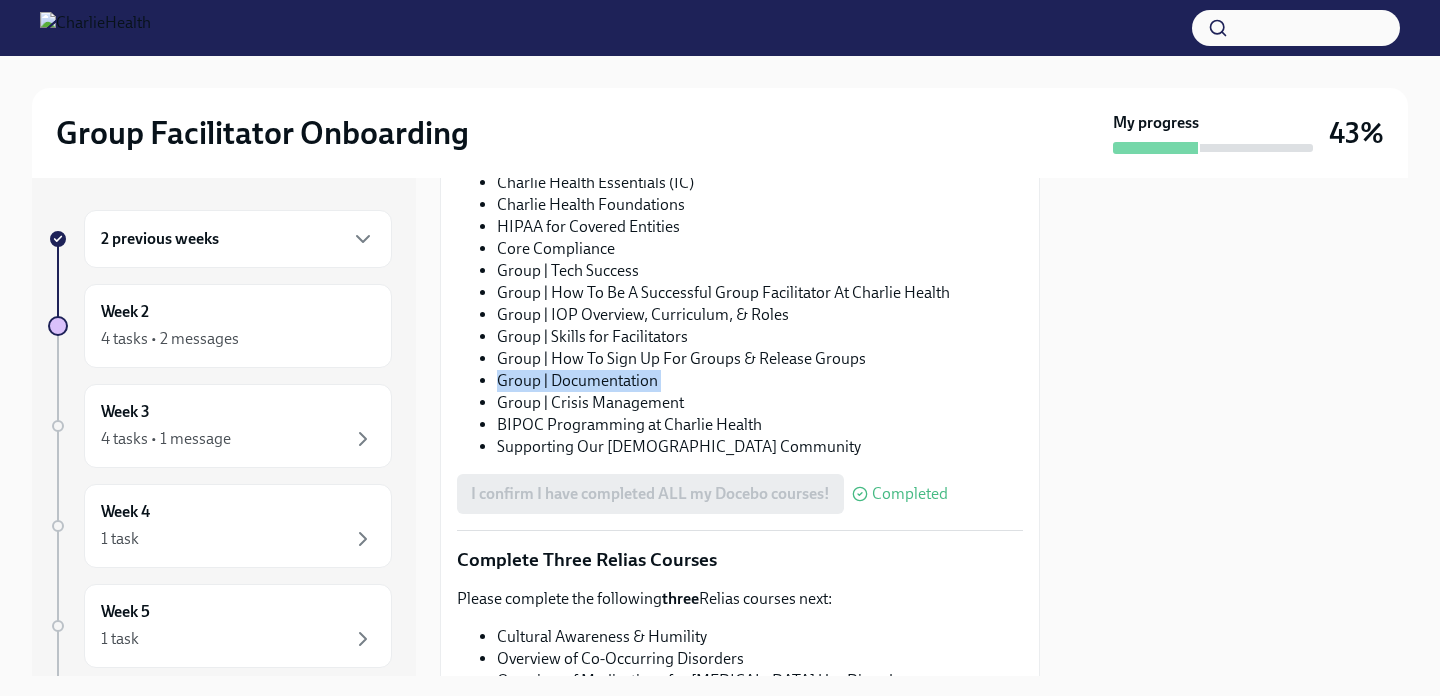 click on "Group | Documentation" at bounding box center [760, 381] 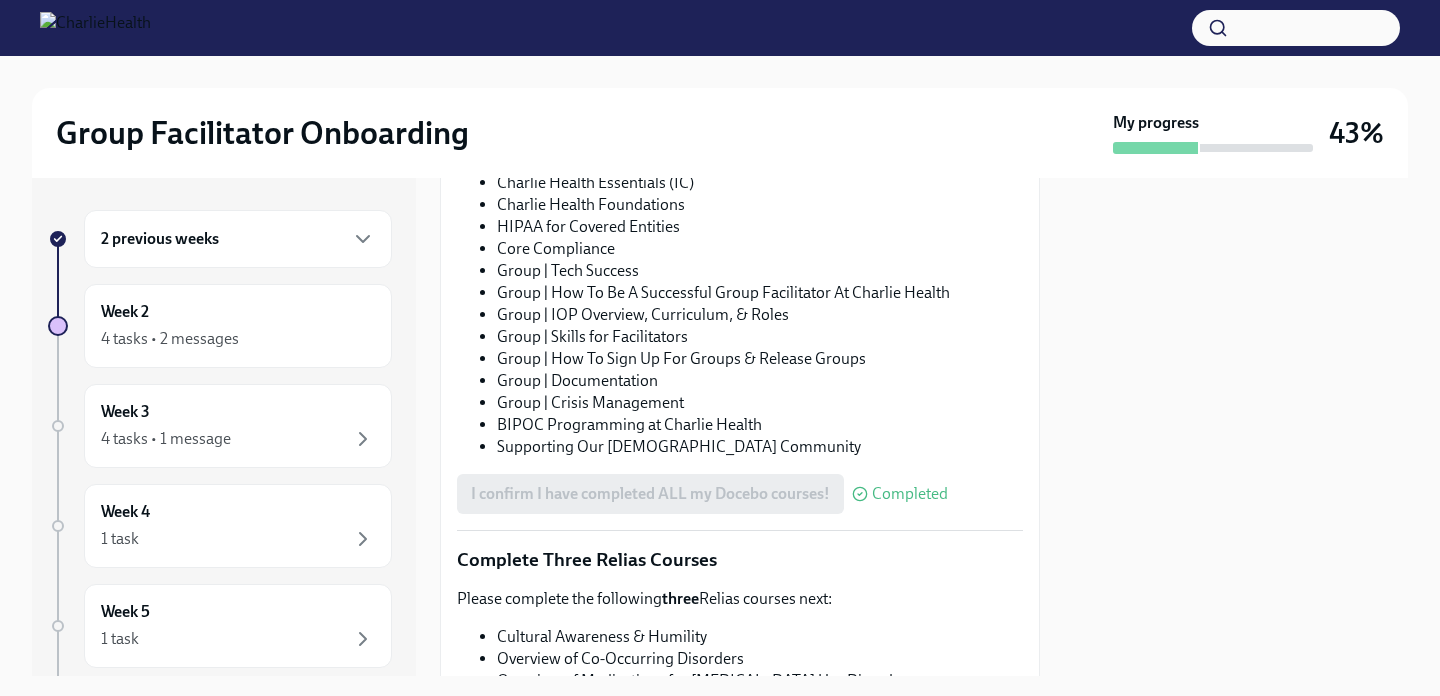 click on "Group | Crisis Management" at bounding box center [760, 403] 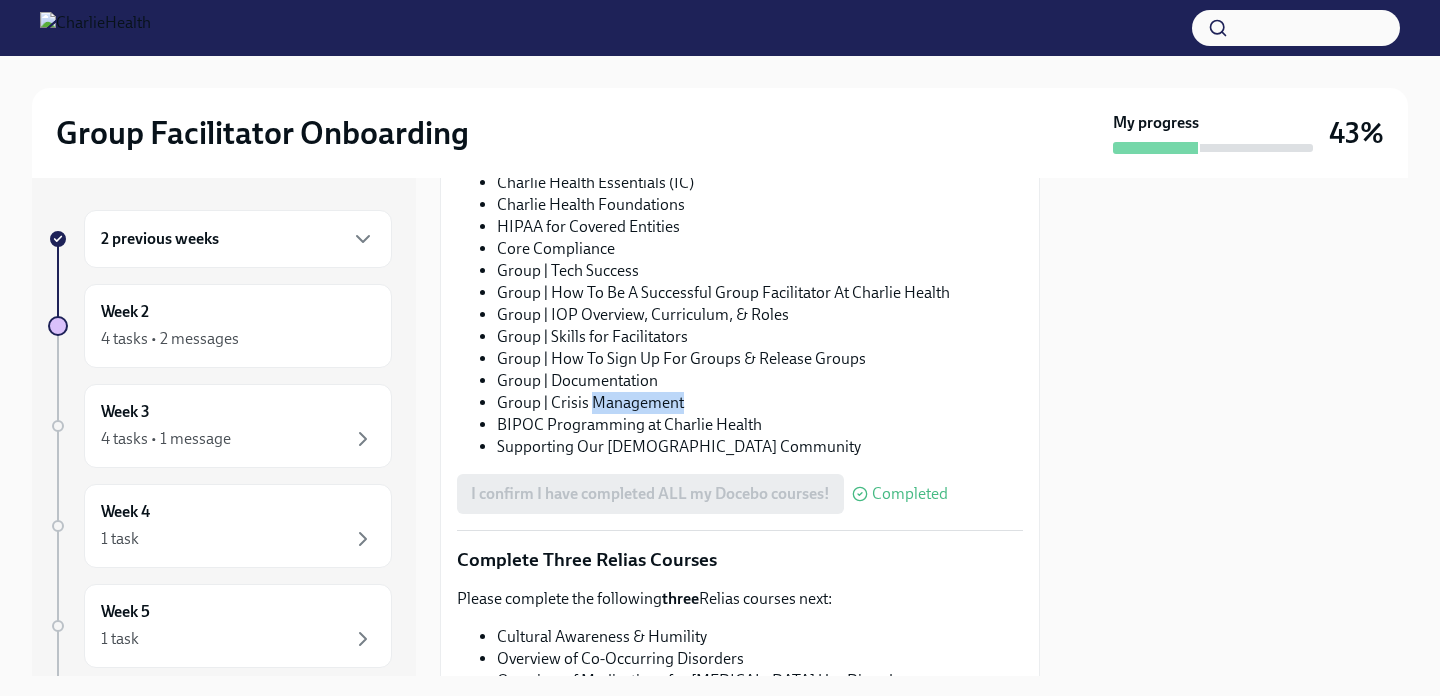 click on "Group | Crisis Management" at bounding box center [760, 403] 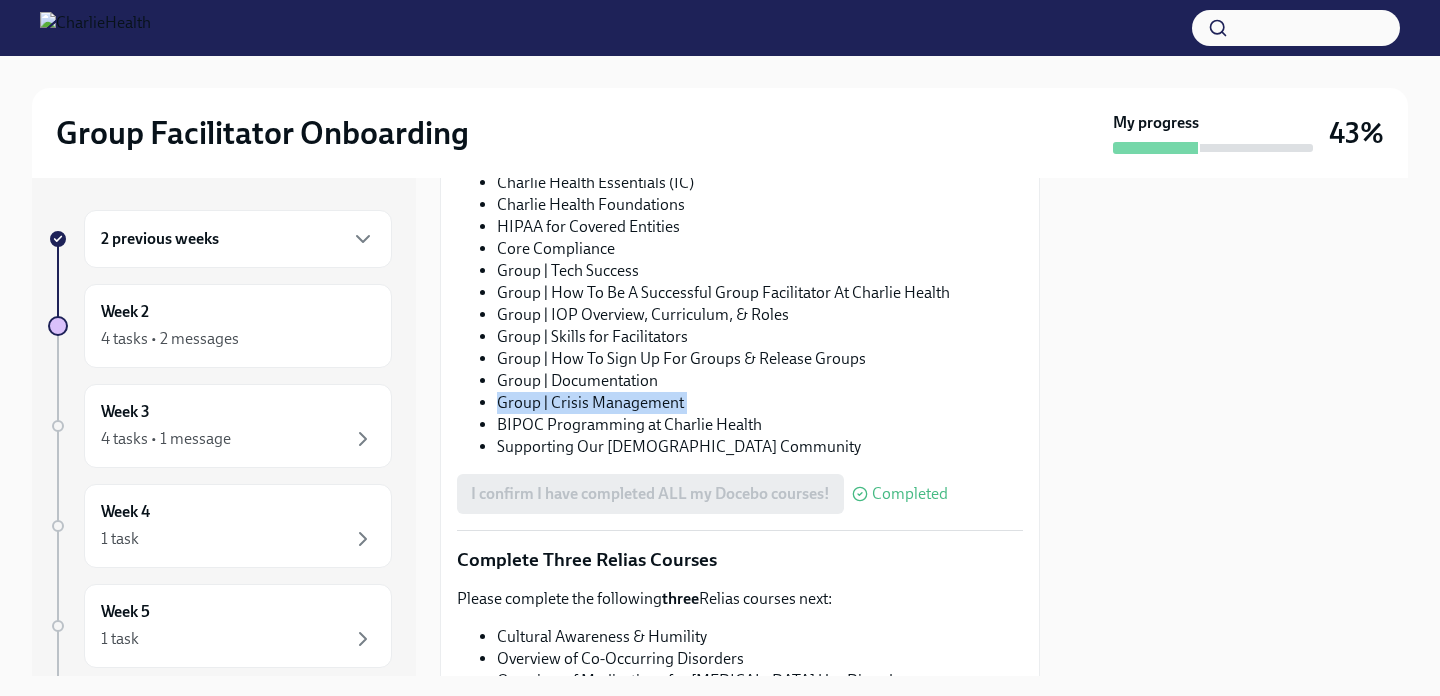 click on "Group | Crisis Management" at bounding box center [760, 403] 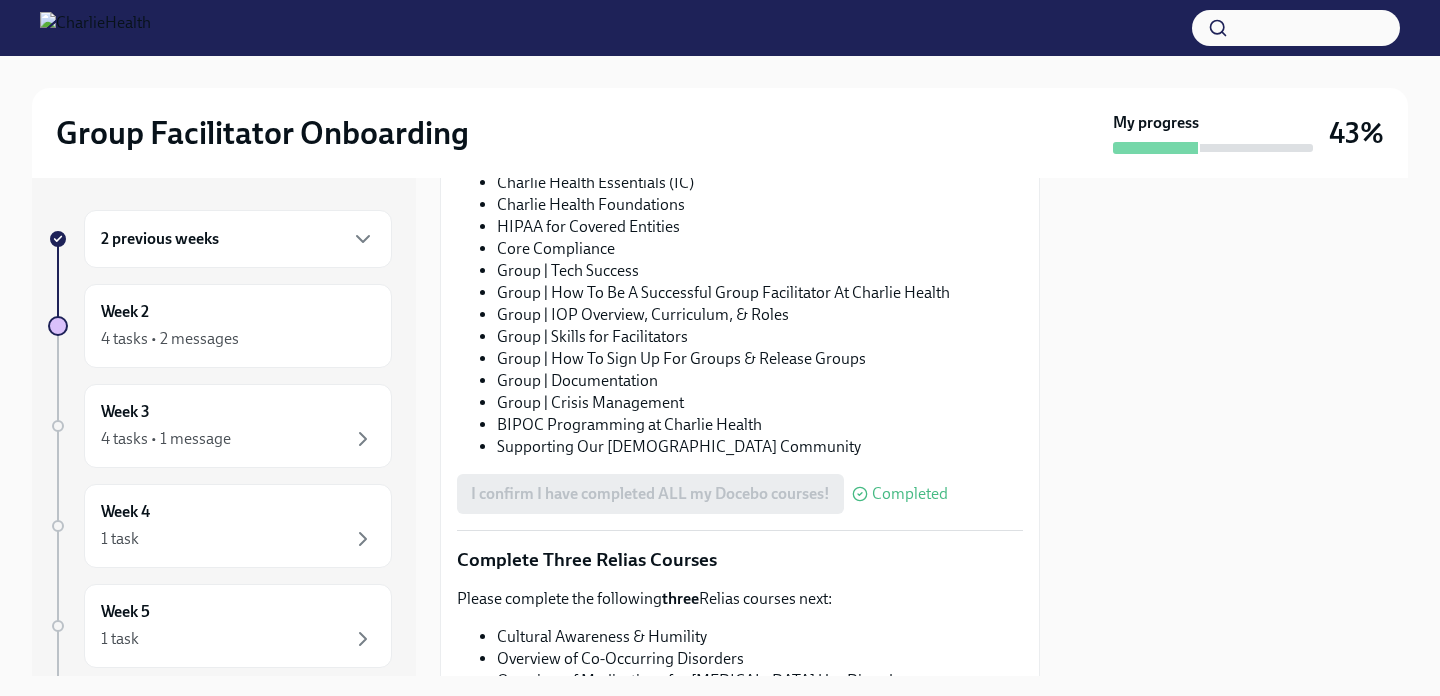 click on "BIPOC Programming at Charlie Health" at bounding box center (760, 425) 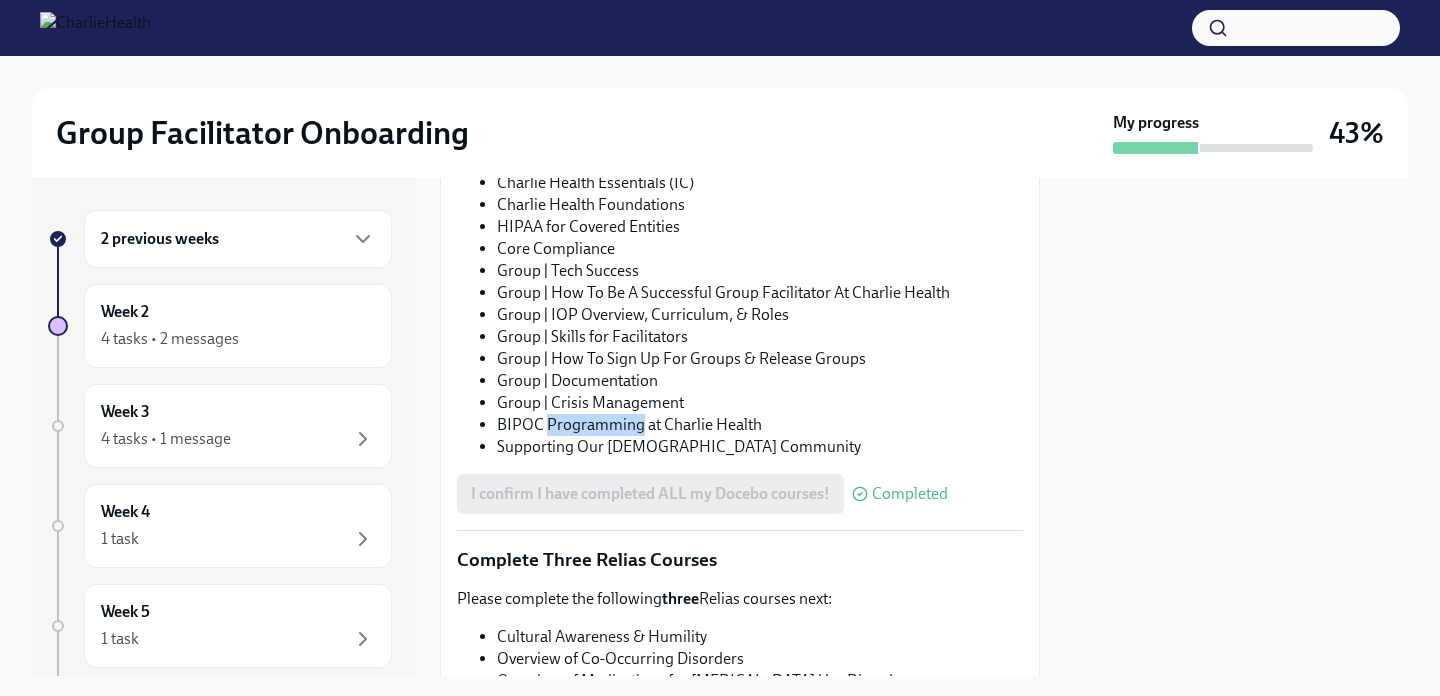 click on "BIPOC Programming at Charlie Health" at bounding box center [760, 425] 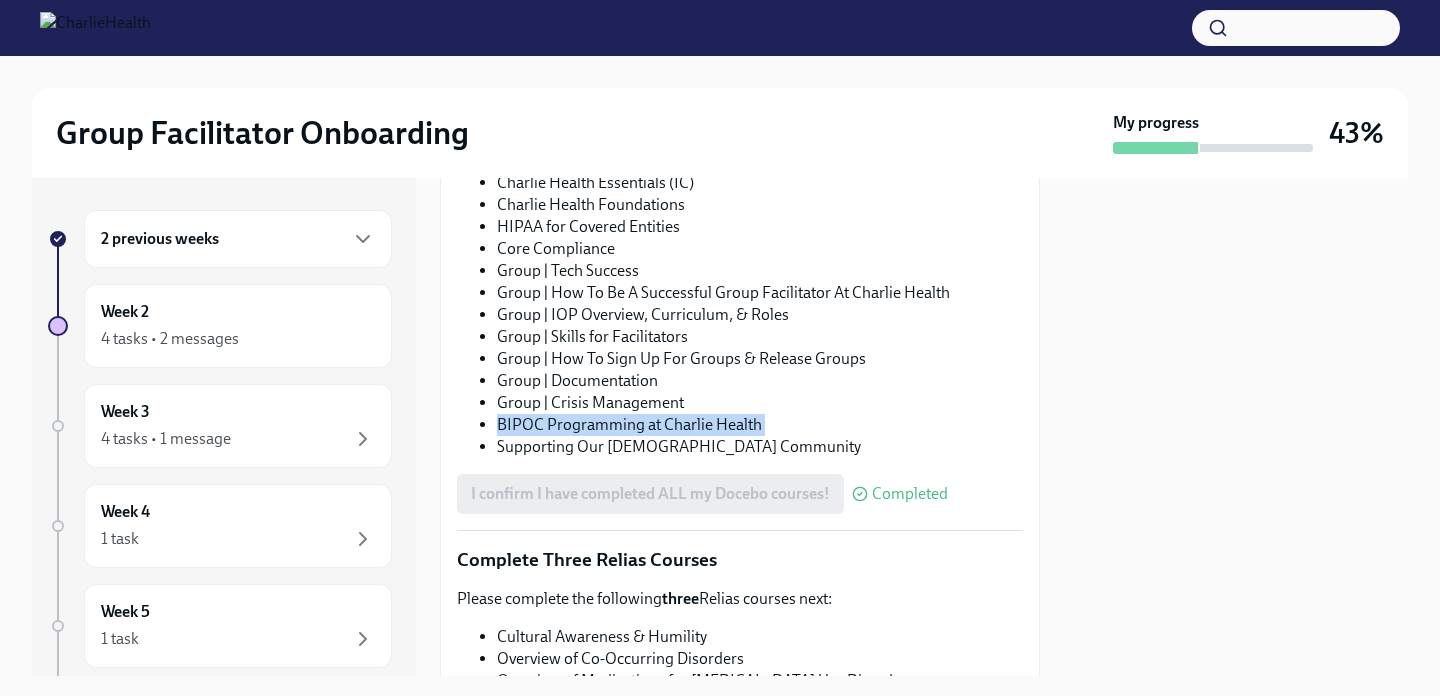 click on "BIPOC Programming at Charlie Health" at bounding box center [760, 425] 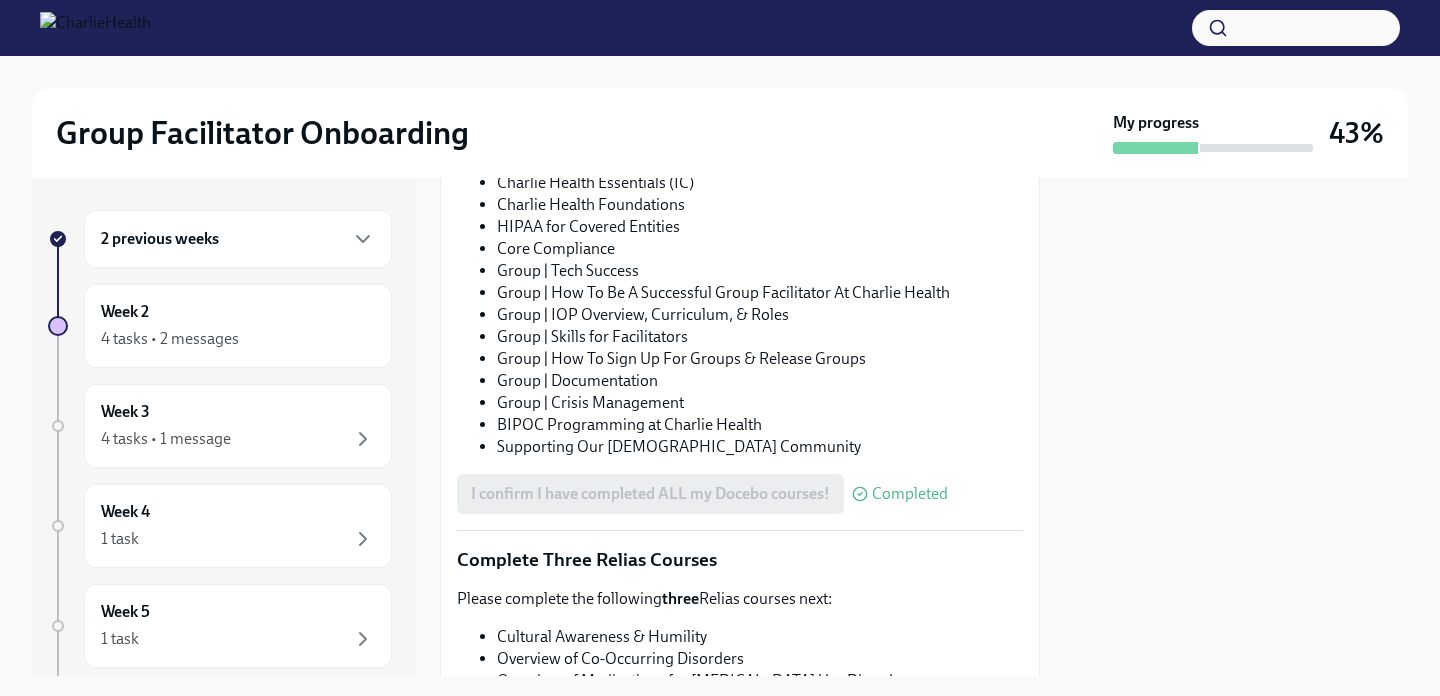 click on "Supporting Our [DEMOGRAPHIC_DATA] Community" at bounding box center (760, 447) 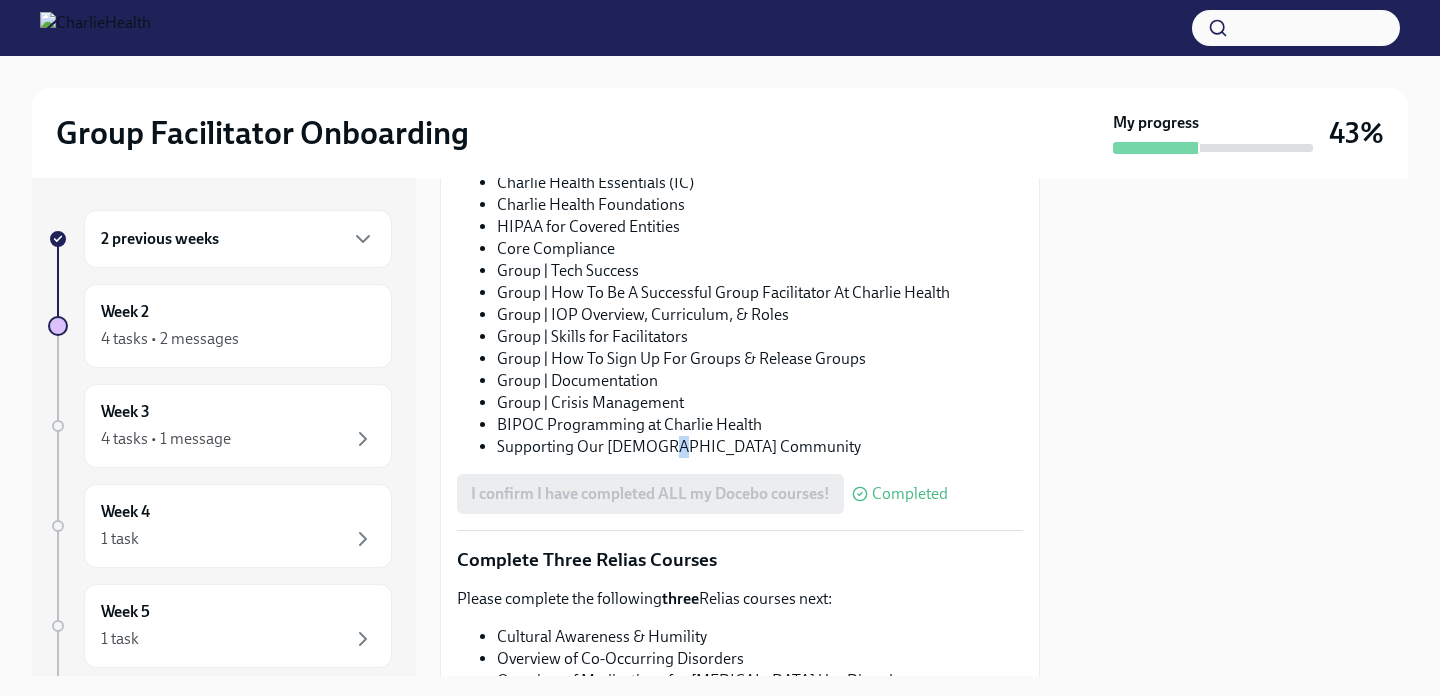 click on "Supporting Our [DEMOGRAPHIC_DATA] Community" at bounding box center [760, 447] 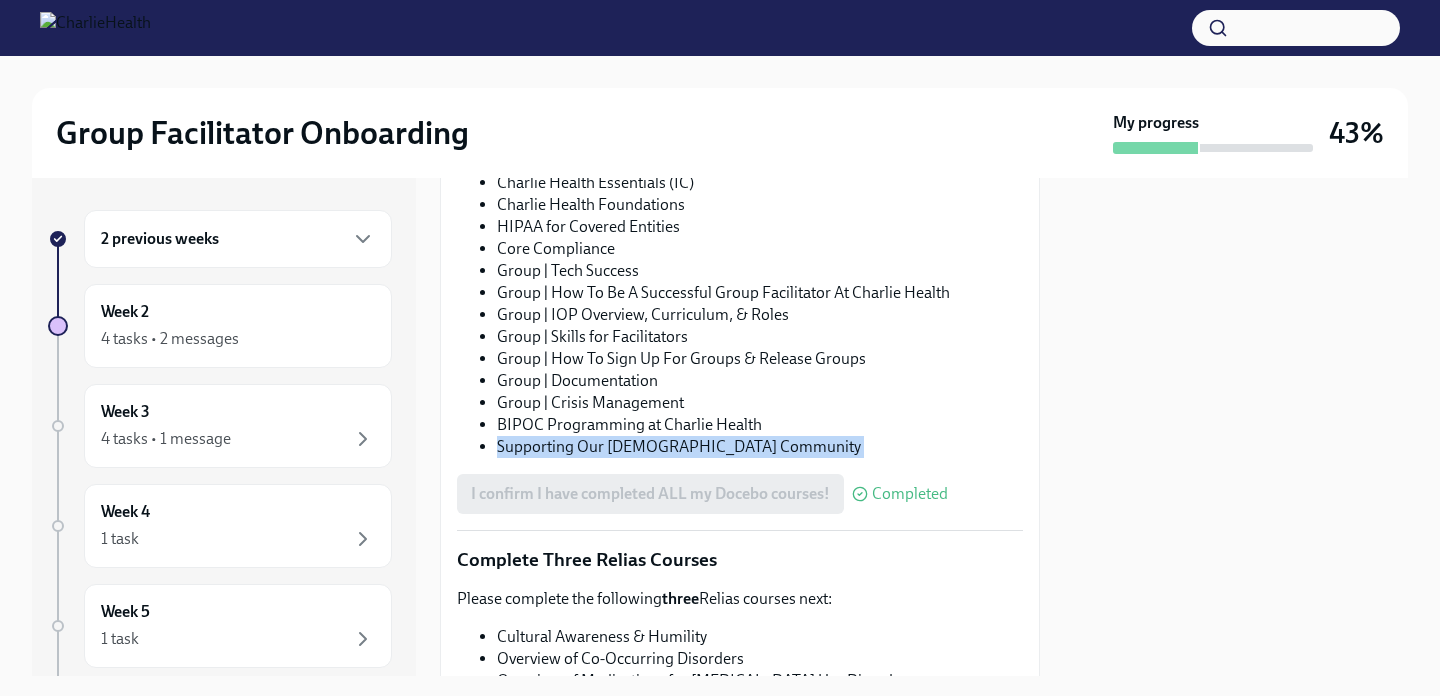 click on "Supporting Our [DEMOGRAPHIC_DATA] Community" at bounding box center [760, 447] 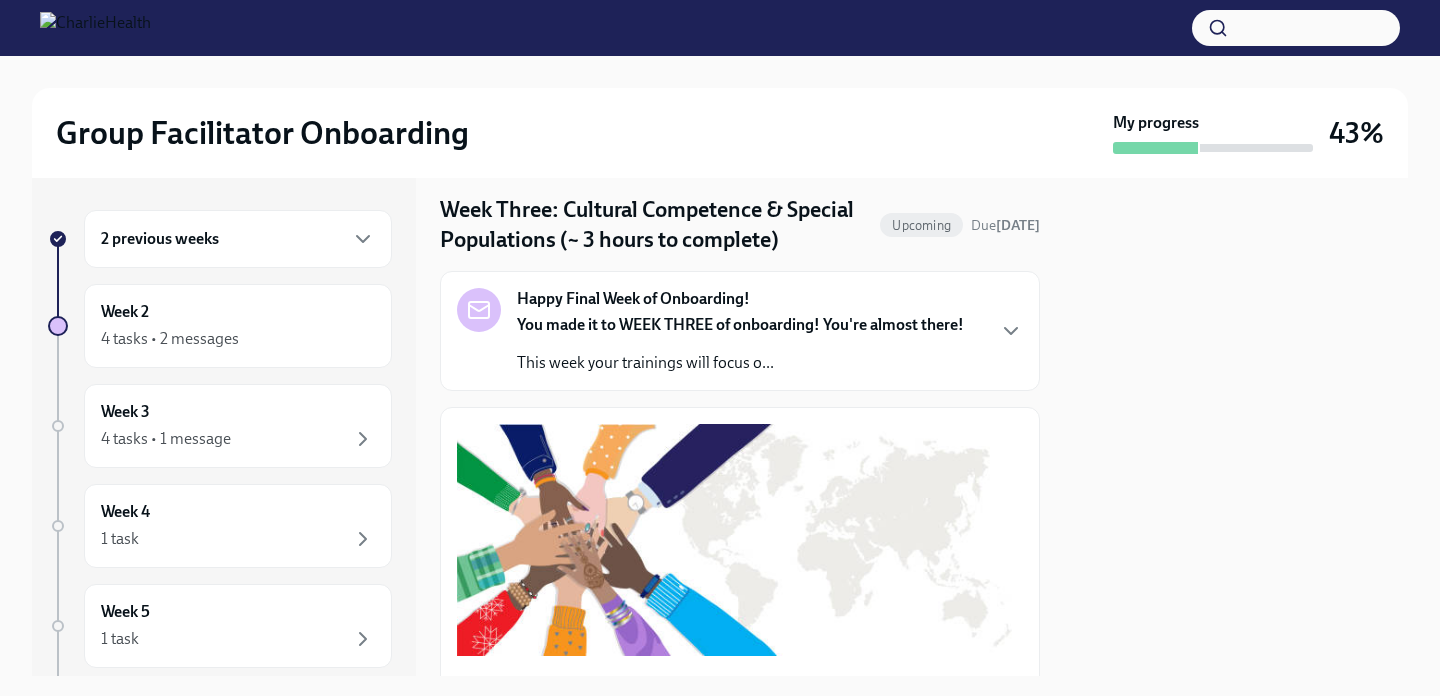 scroll, scrollTop: 60, scrollLeft: 0, axis: vertical 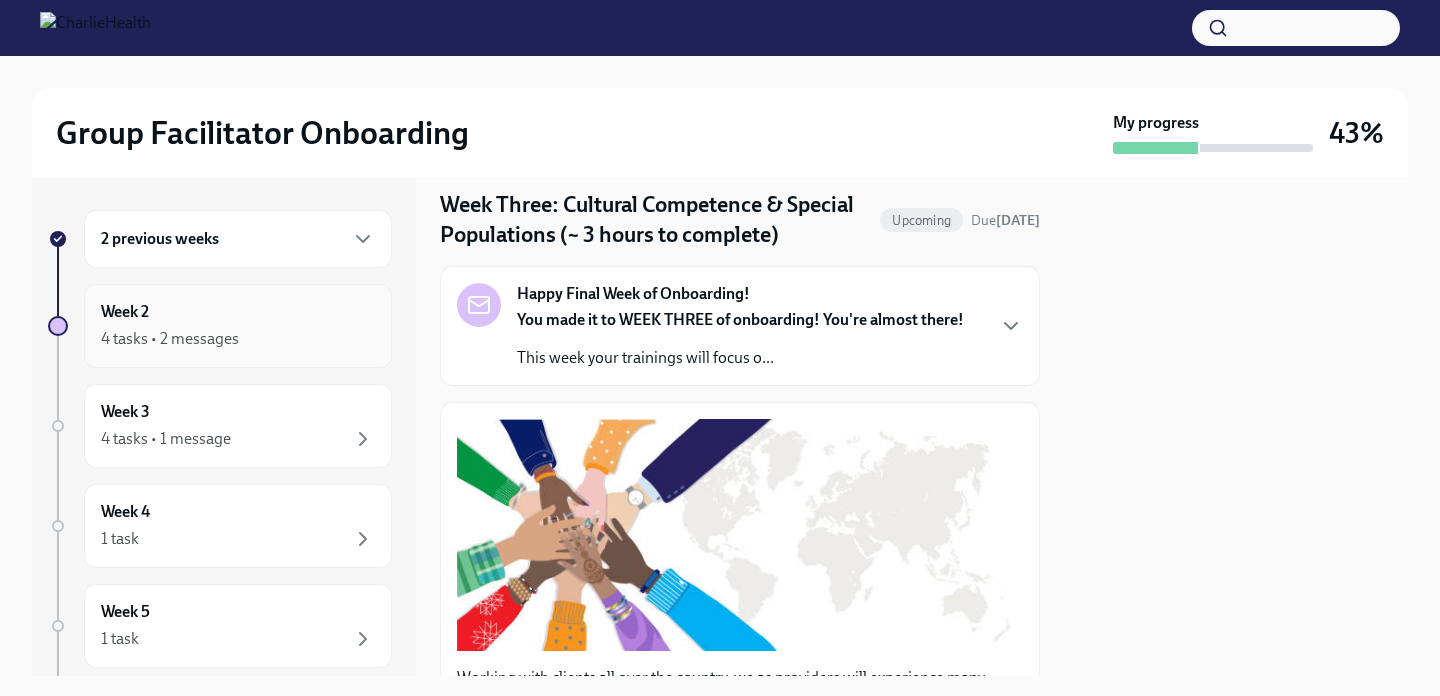 click on "4 tasks • 2 messages" at bounding box center (238, 339) 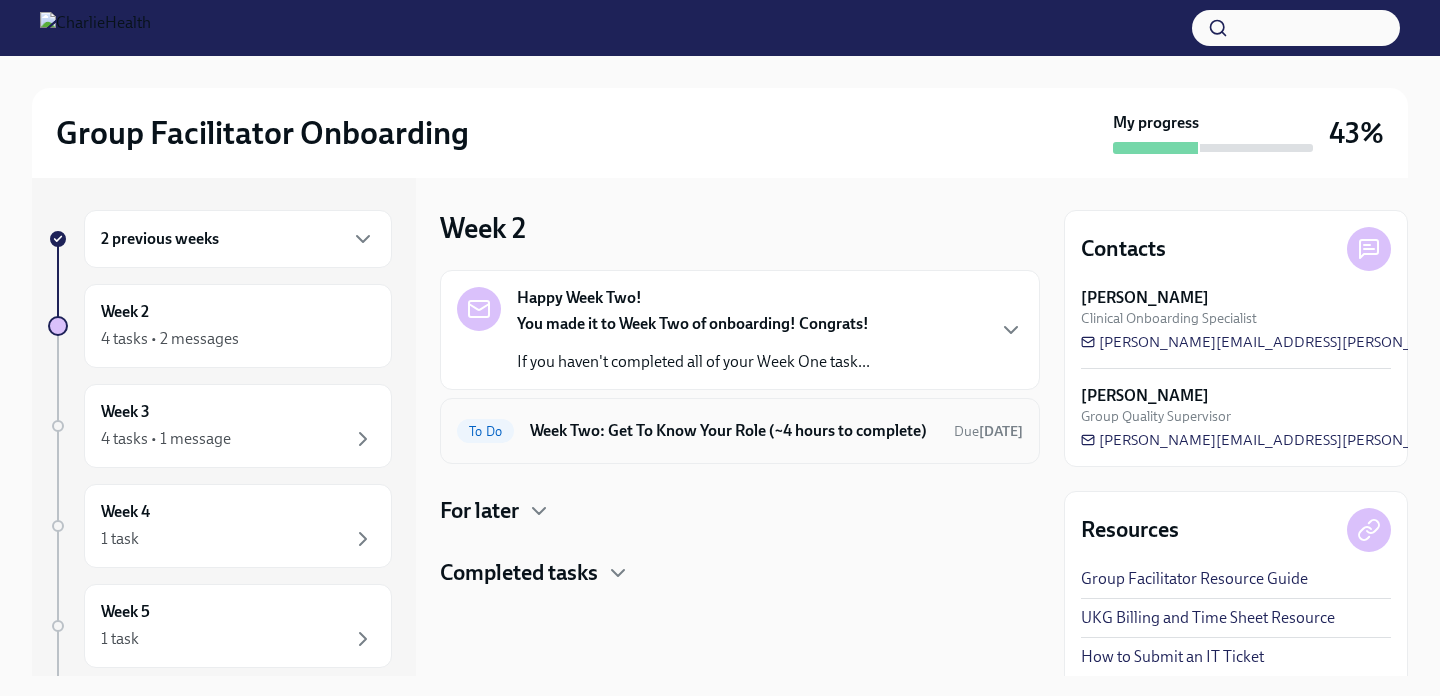 click on "Week Two: Get To Know Your Role (~4 hours to complete)" at bounding box center (734, 431) 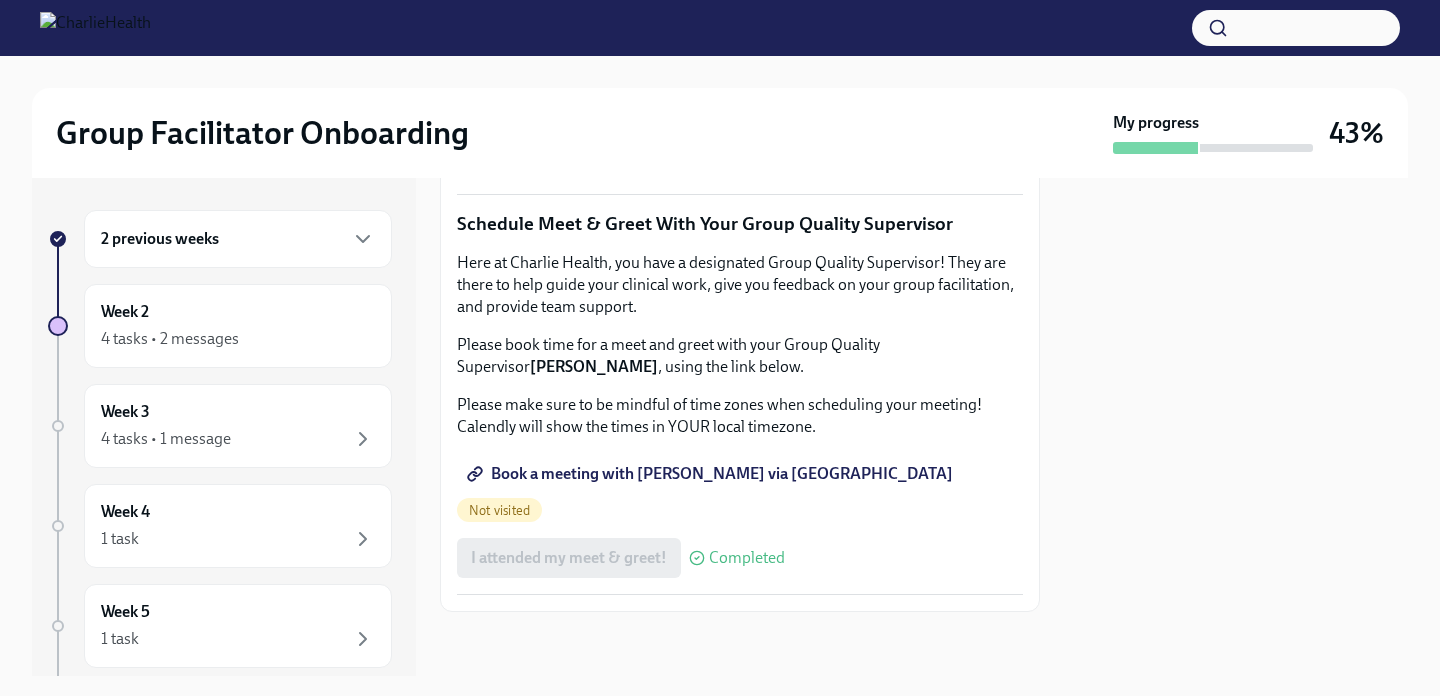 scroll, scrollTop: 1845, scrollLeft: 0, axis: vertical 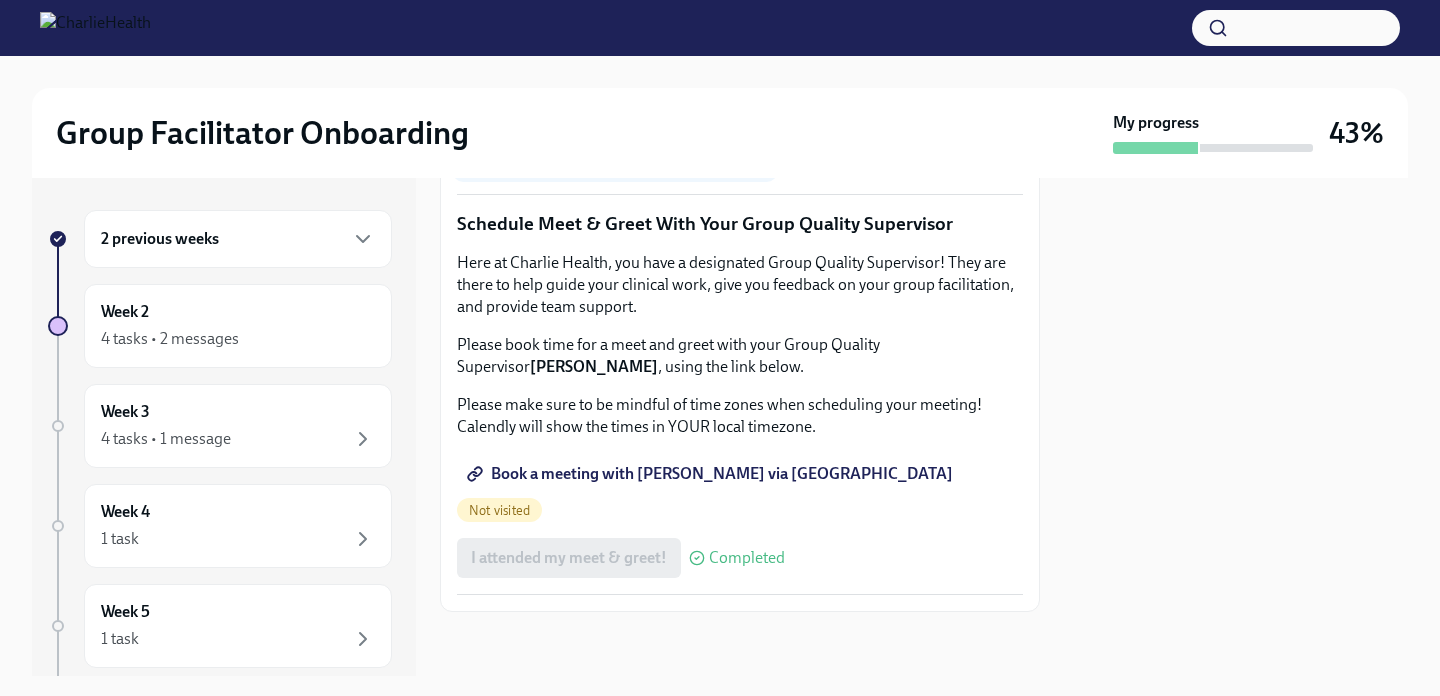 click on "I attended TWO group observation hours!" at bounding box center [615, 158] 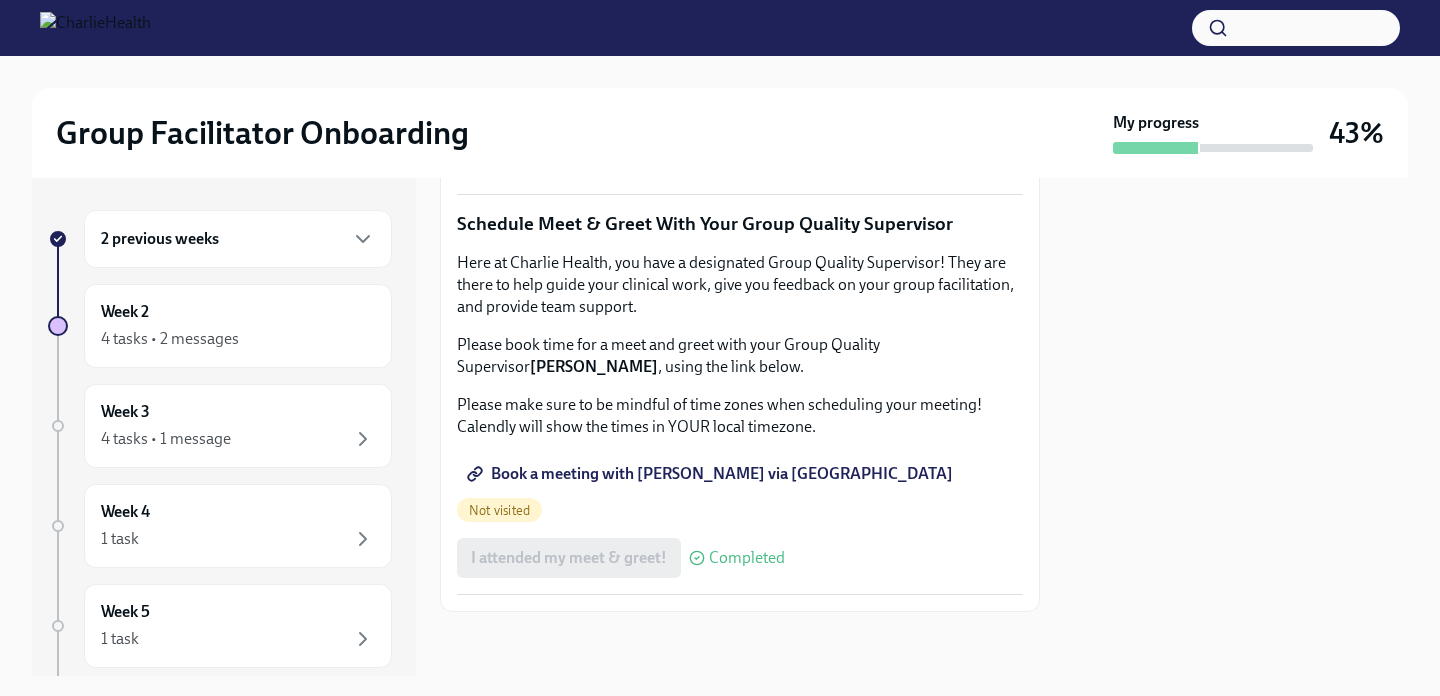 click on "Book a meeting with [PERSON_NAME] via [GEOGRAPHIC_DATA]" at bounding box center [712, 474] 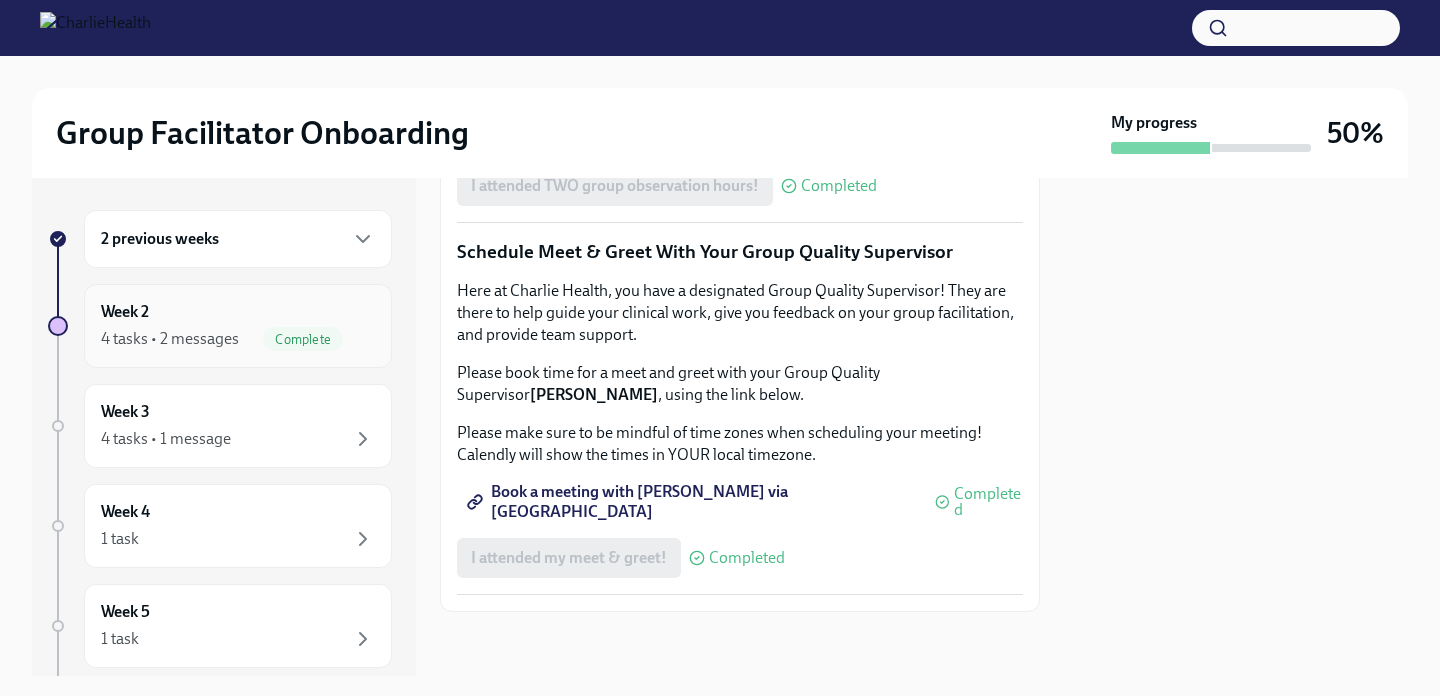 click on "Complete" at bounding box center [303, 339] 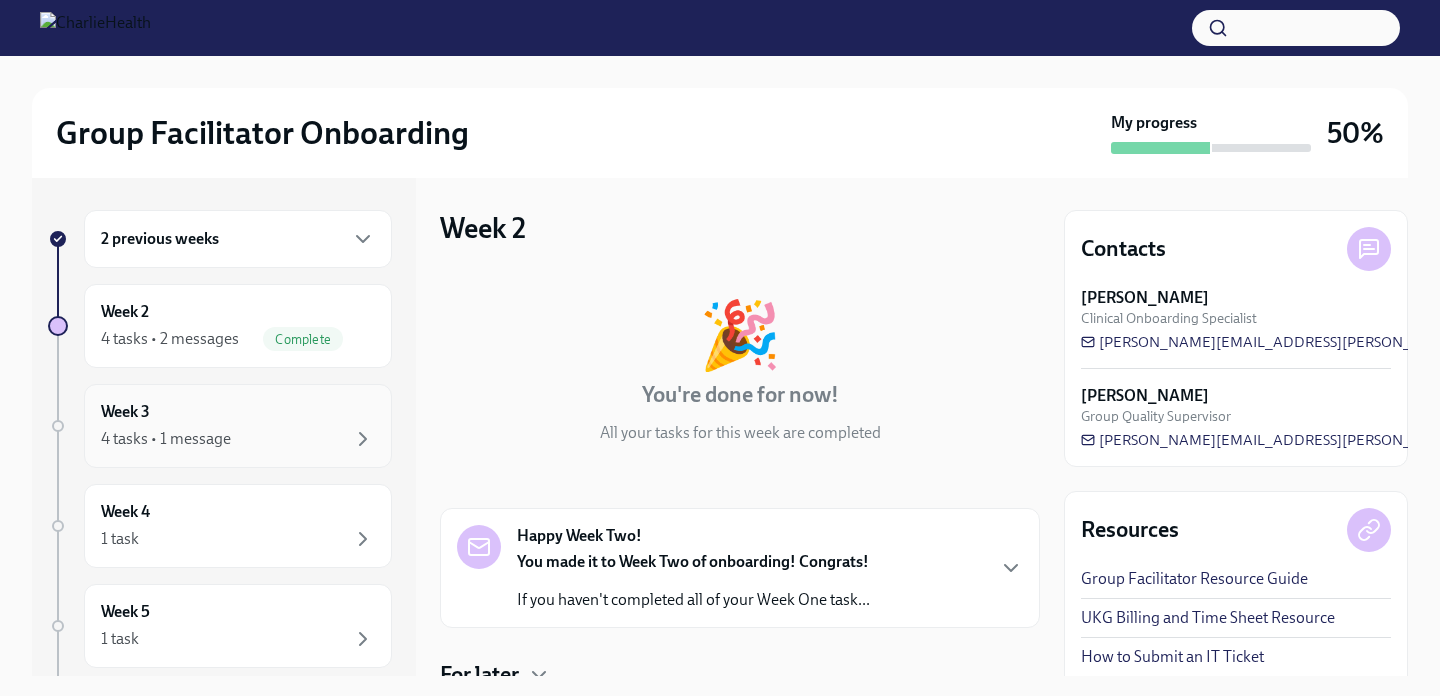 click on "4 tasks • 1 message" at bounding box center [166, 439] 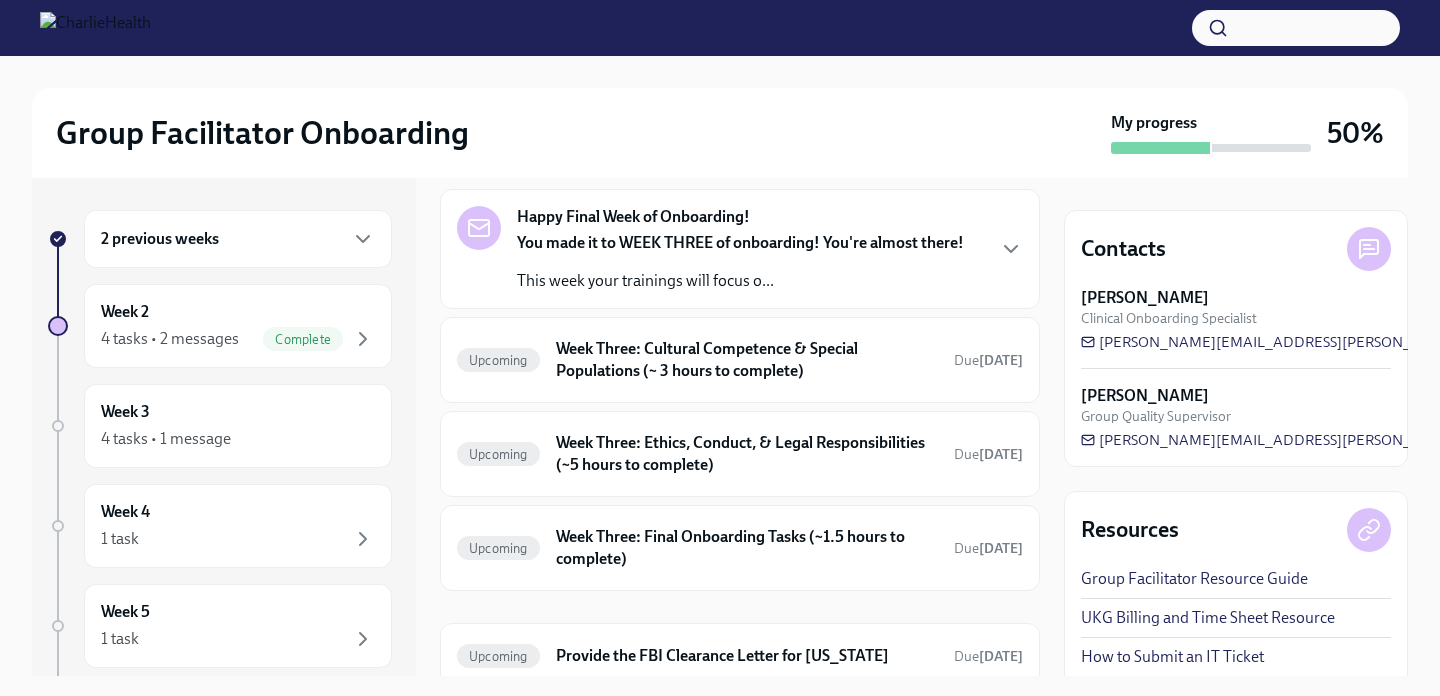 scroll, scrollTop: 82, scrollLeft: 0, axis: vertical 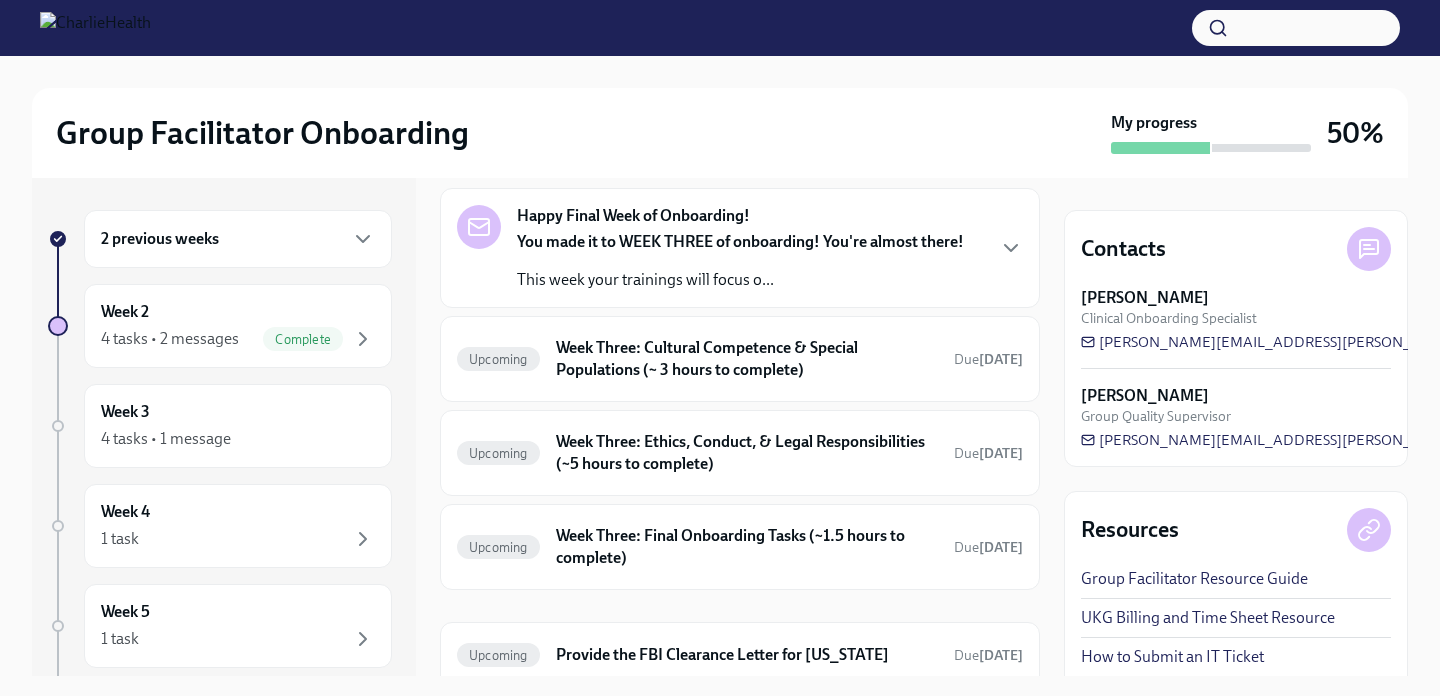 click on "This week your trainings will focus o..." at bounding box center [740, 280] 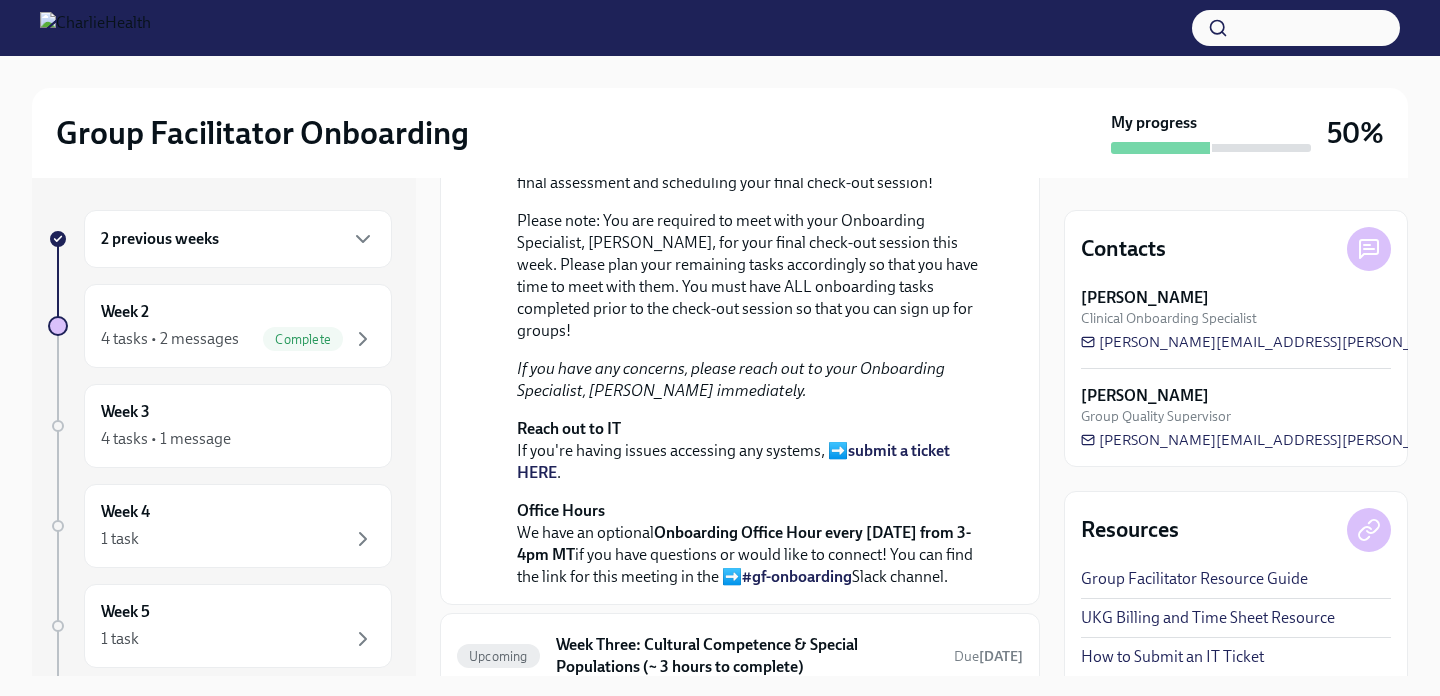 scroll, scrollTop: 0, scrollLeft: 0, axis: both 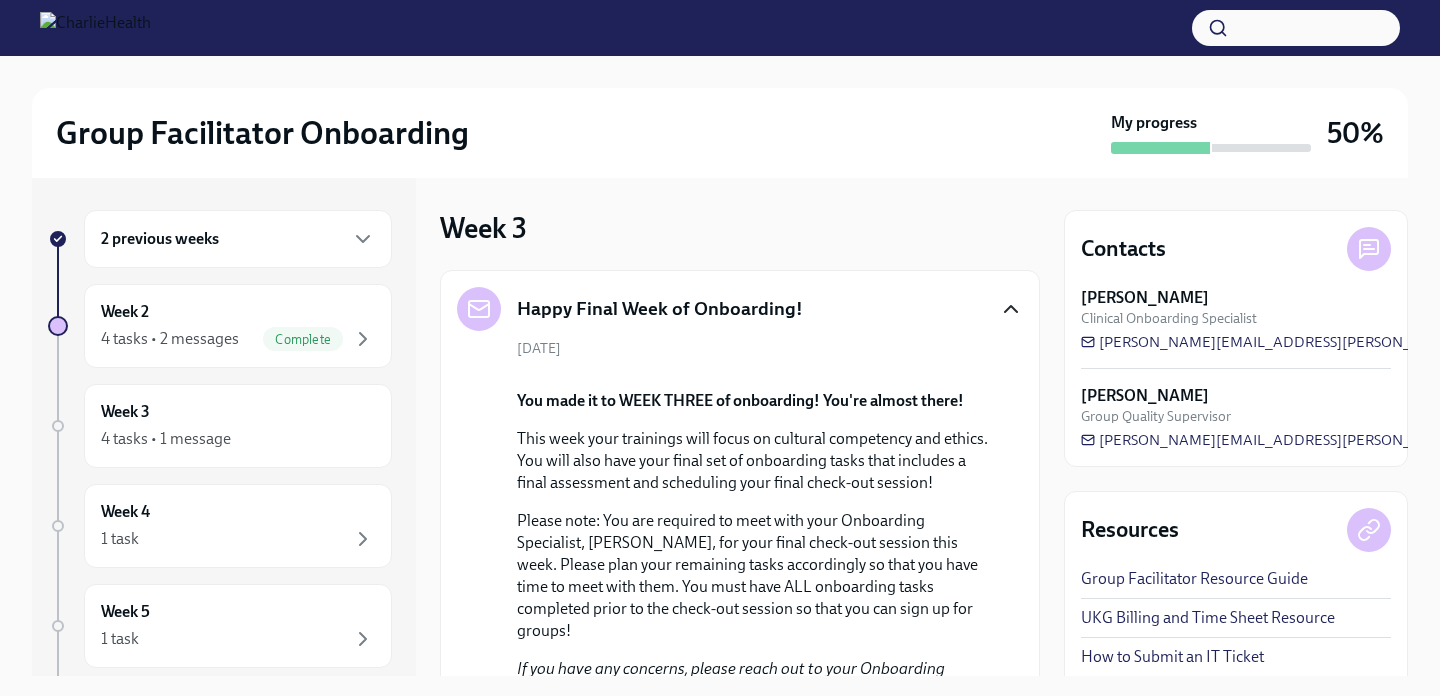 click 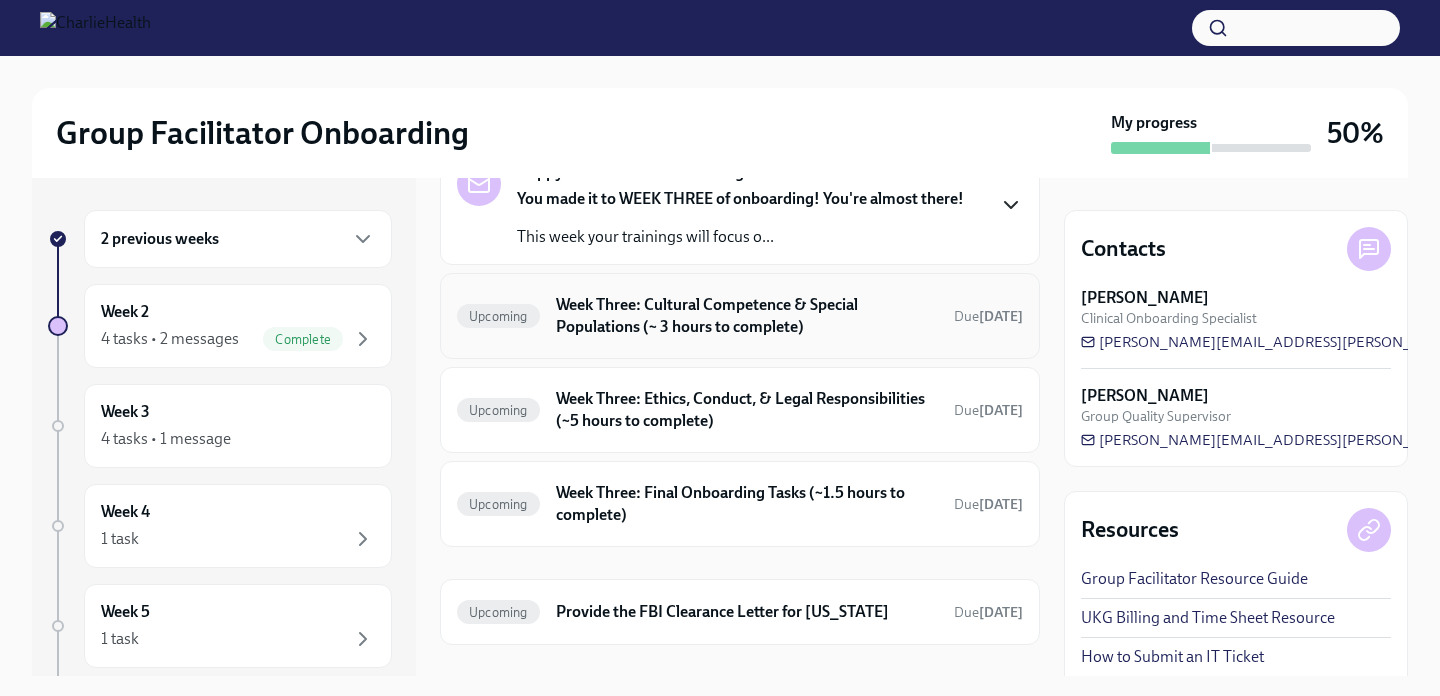 scroll, scrollTop: 143, scrollLeft: 0, axis: vertical 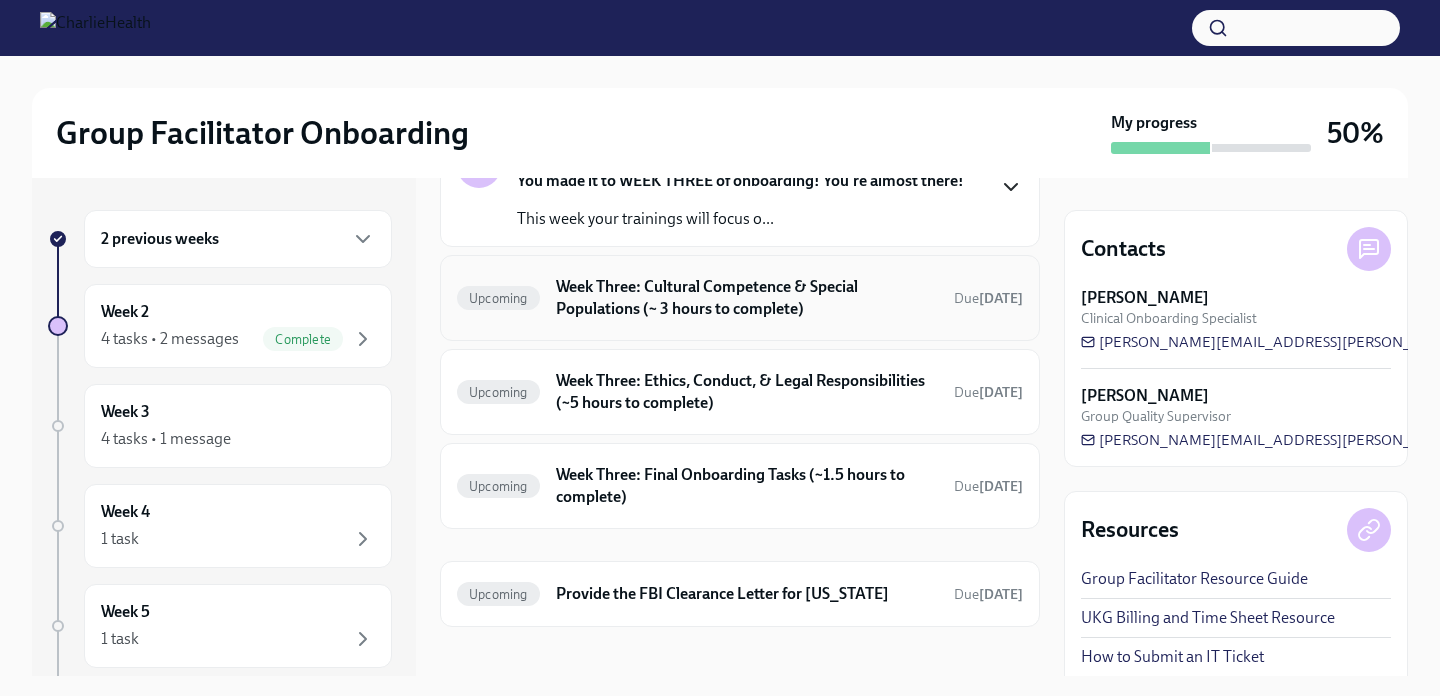 click on "Week Three: Cultural Competence & Special Populations (~ 3 hours to complete)" at bounding box center (747, 298) 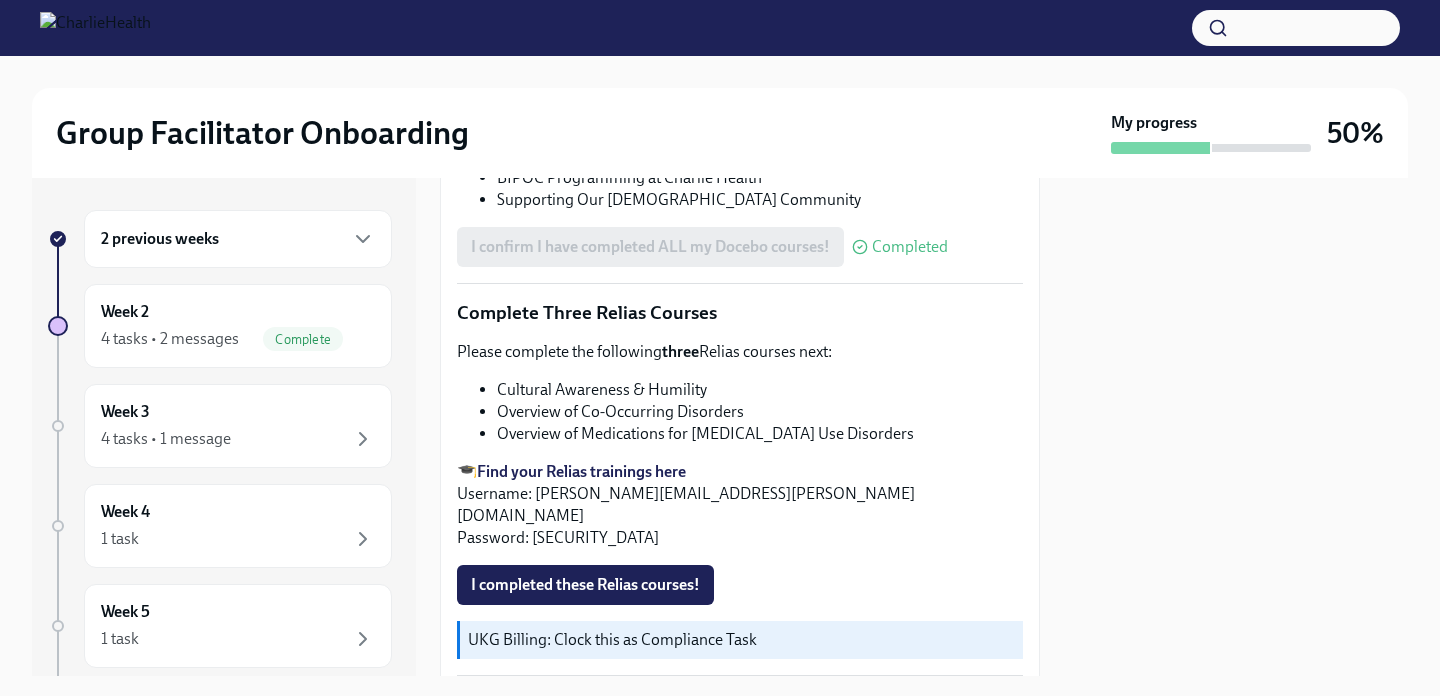 scroll, scrollTop: 1503, scrollLeft: 0, axis: vertical 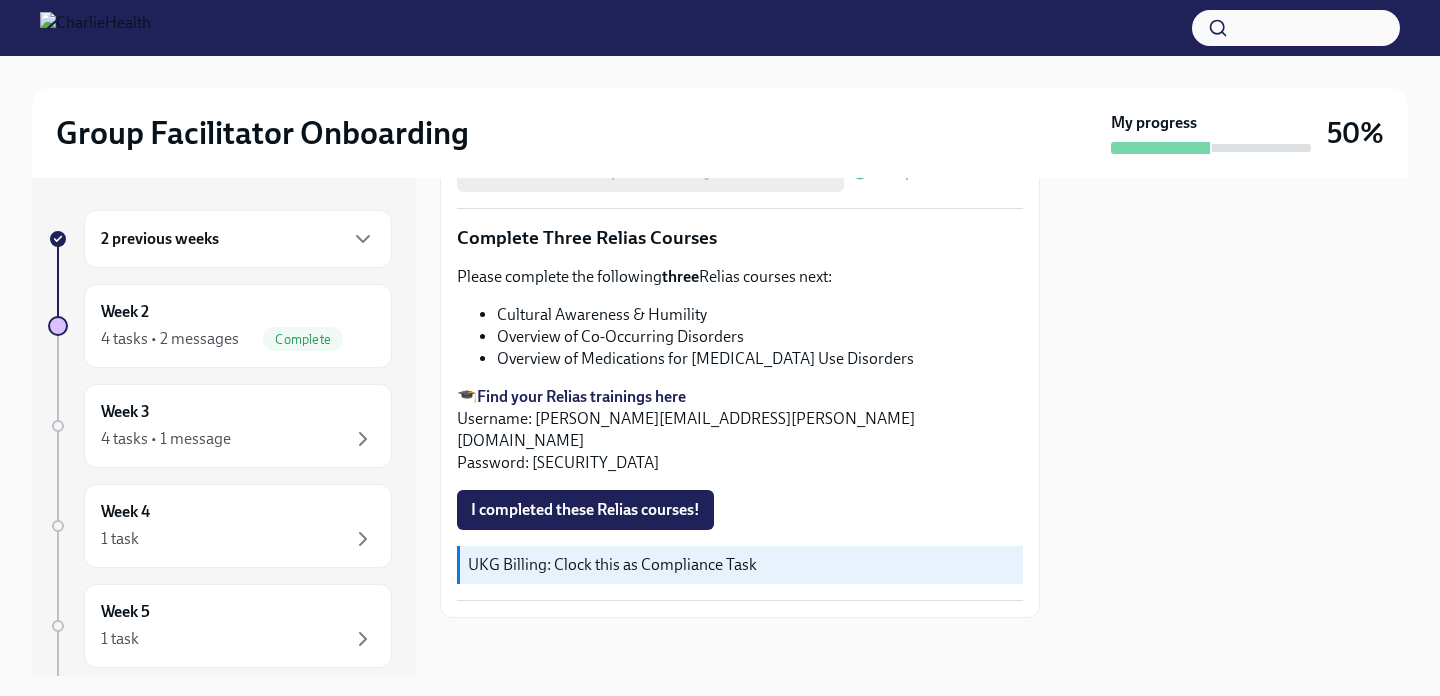 click on "three" at bounding box center (680, 276) 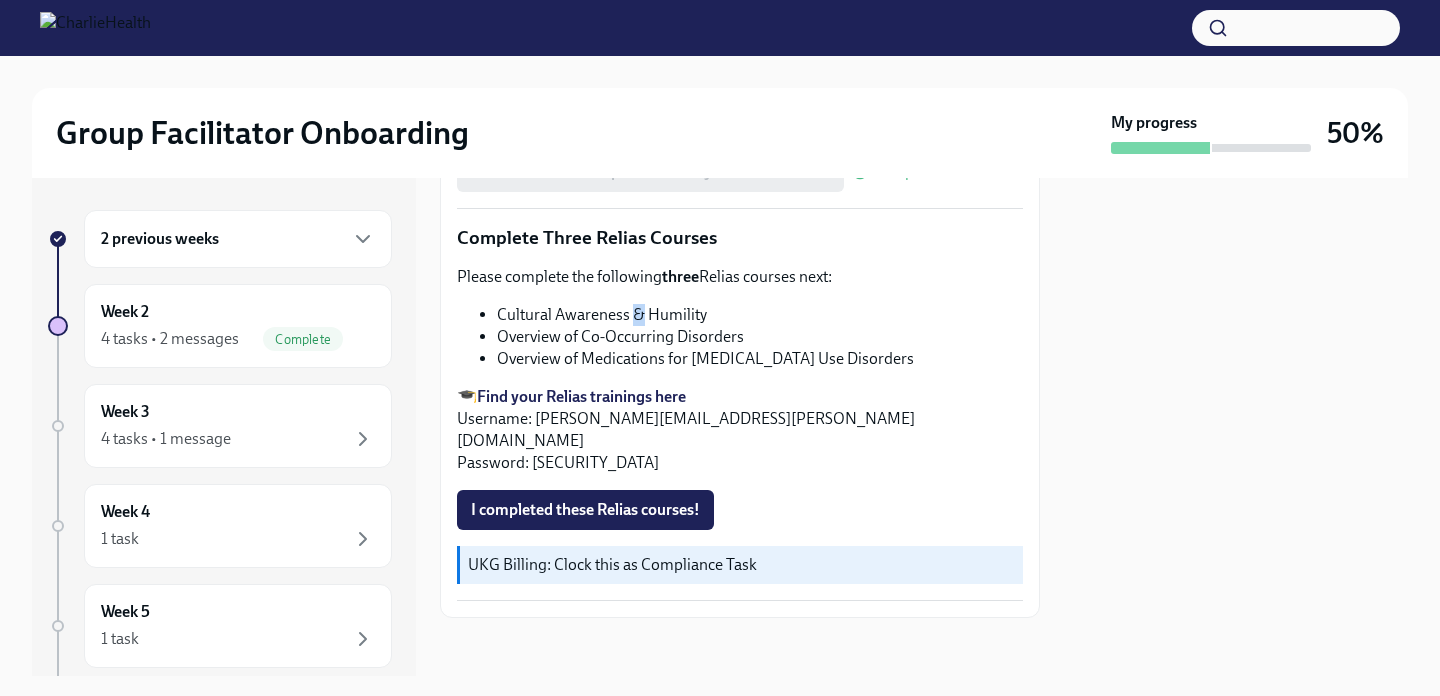 click on "Cultural Awareness & Humility" at bounding box center [760, 315] 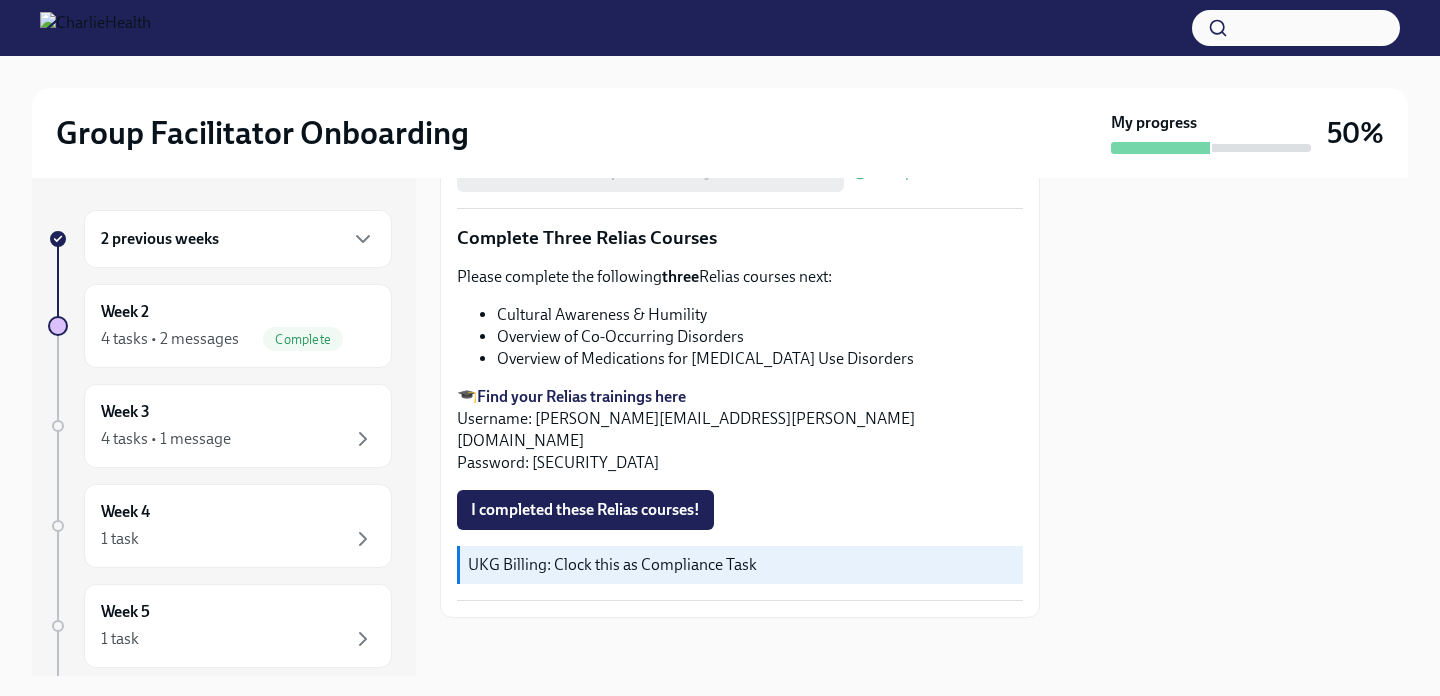 click on "Overview of Co-Occurring Disorders" at bounding box center (760, 337) 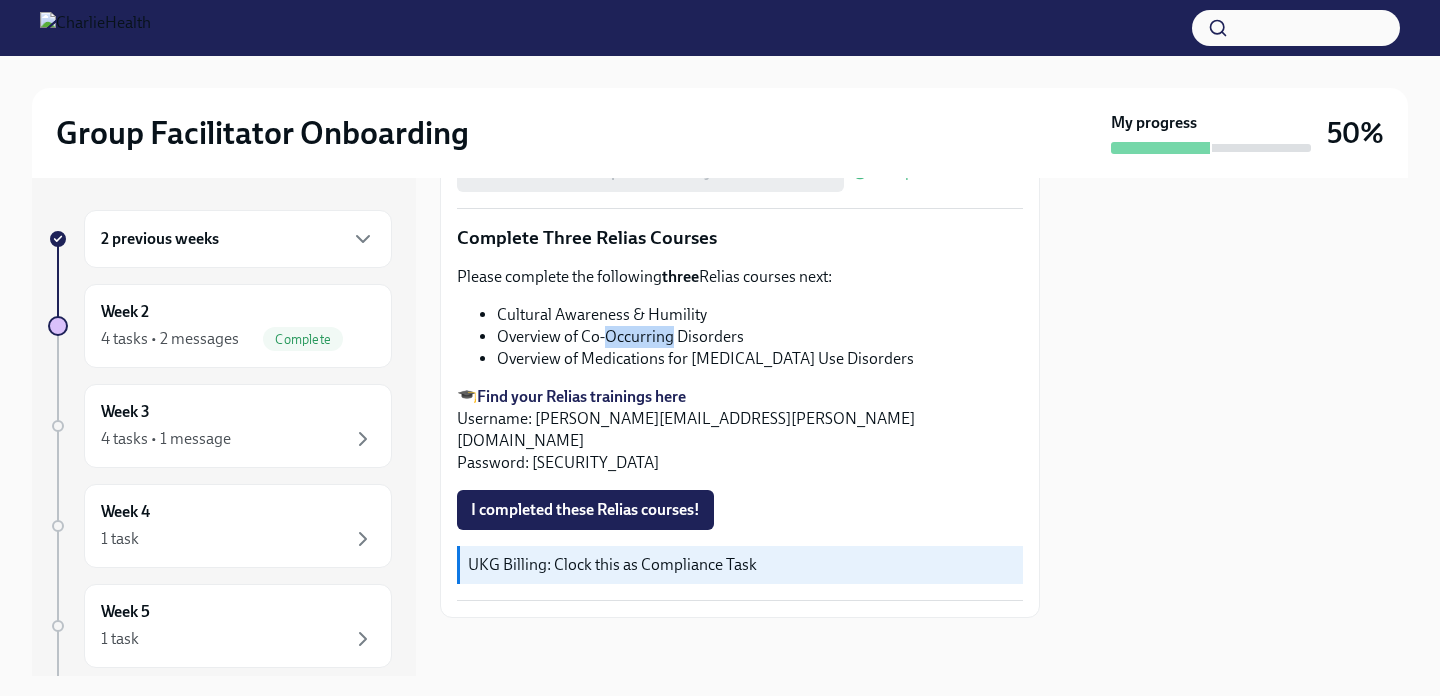 click on "Overview of Co-Occurring Disorders" at bounding box center [760, 337] 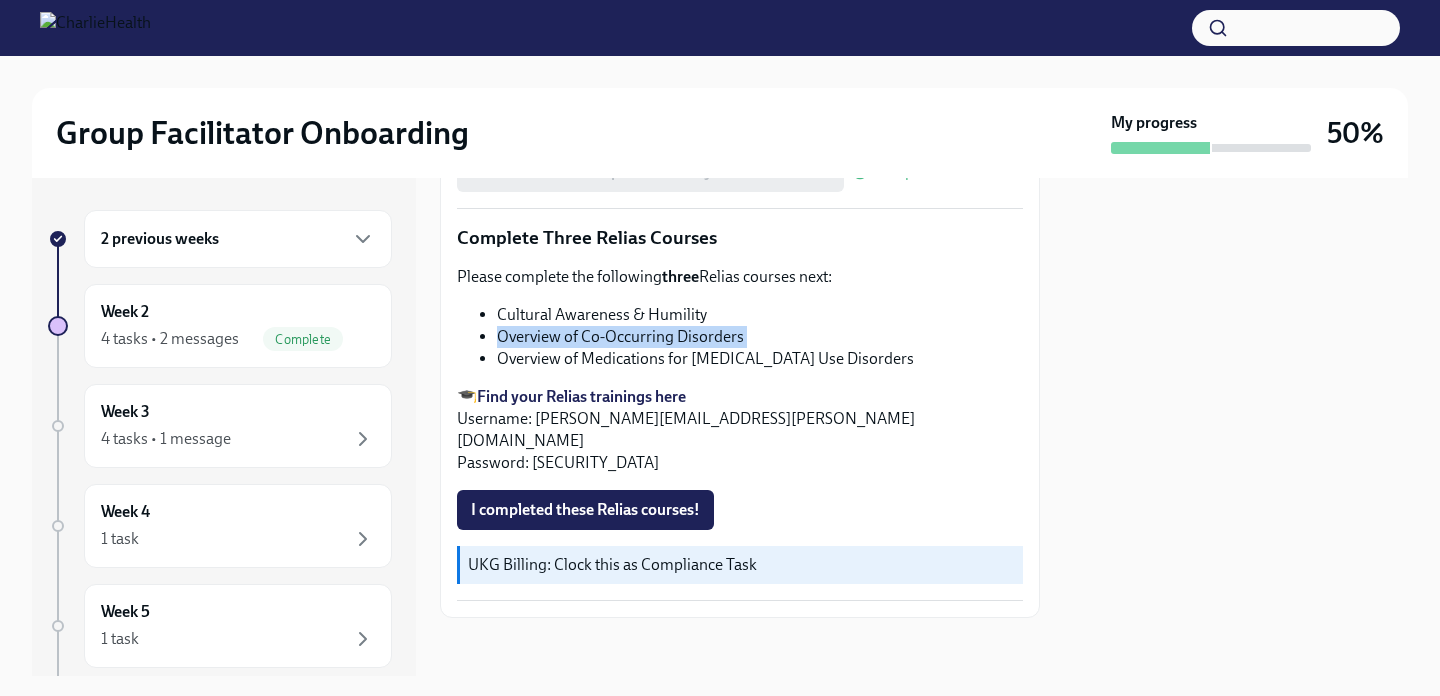 click on "Overview of Co-Occurring Disorders" at bounding box center [760, 337] 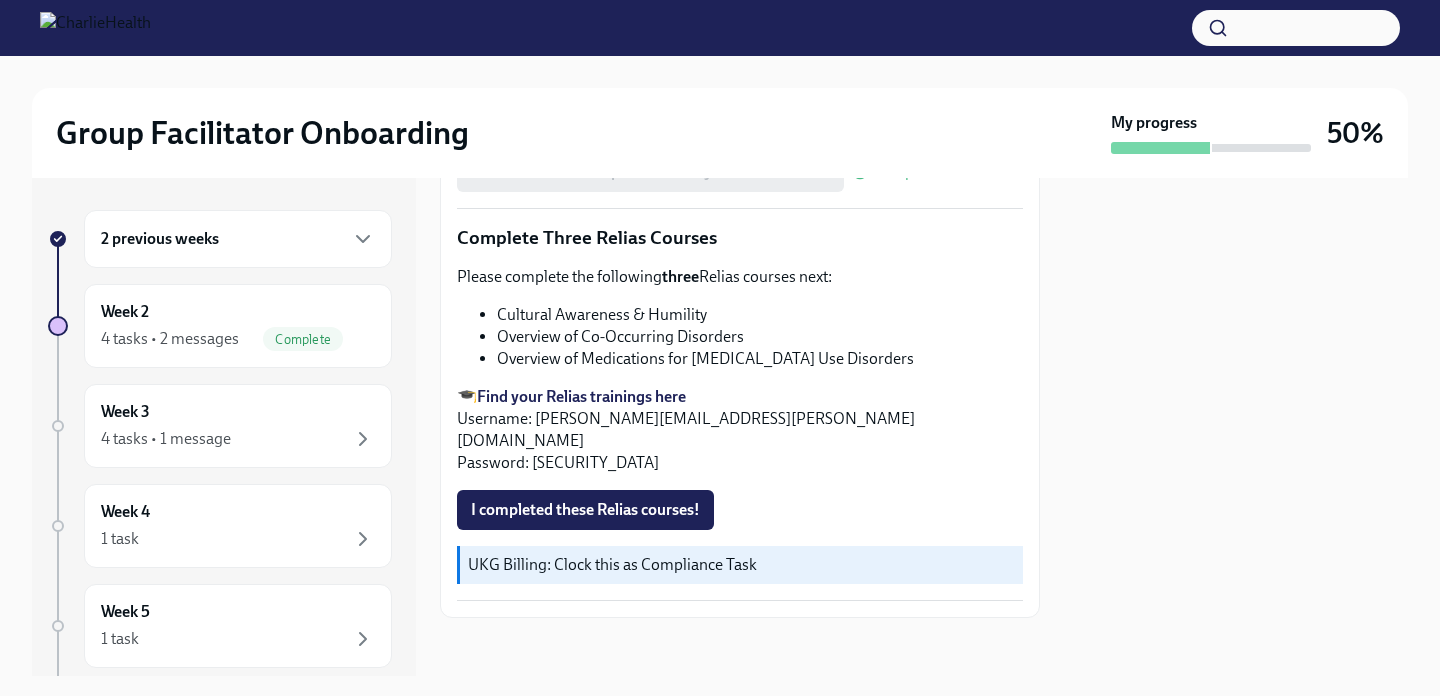 click on "Overview of Medications for [MEDICAL_DATA] Use Disorders" at bounding box center [760, 359] 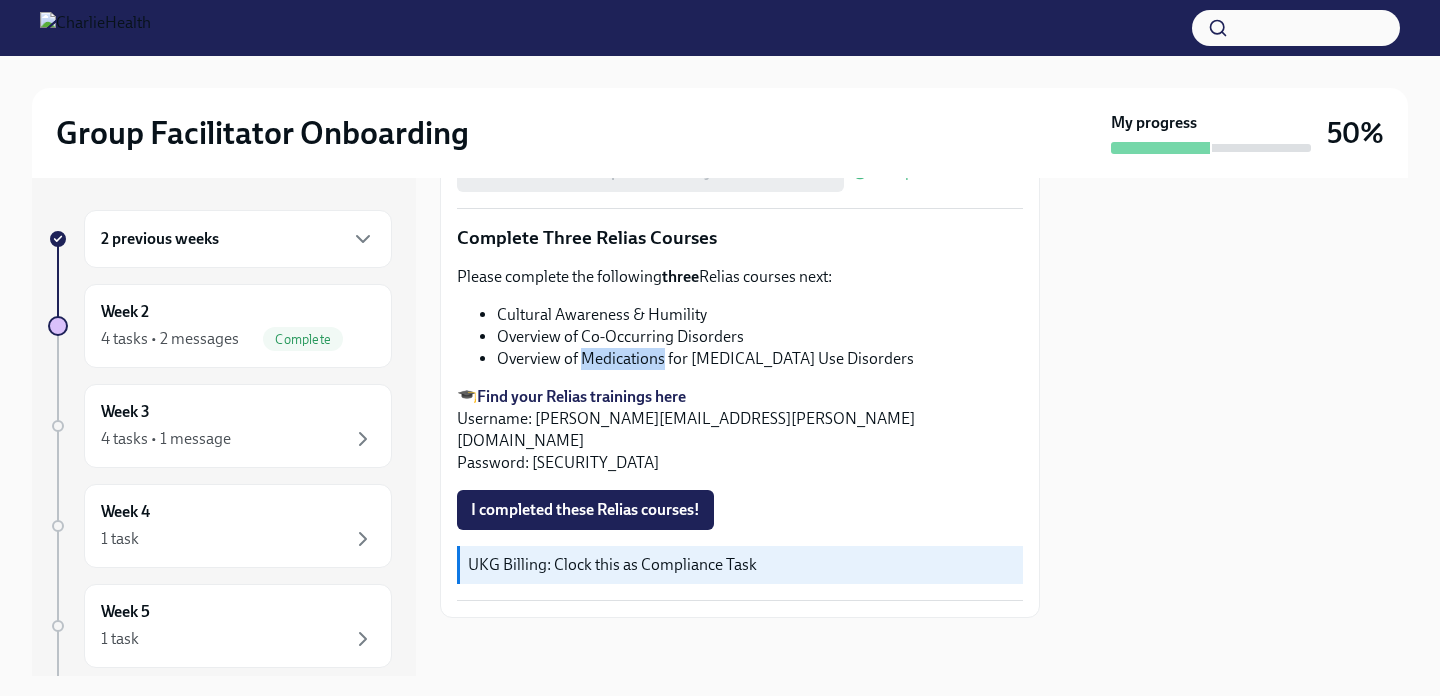 click on "Overview of Medications for [MEDICAL_DATA] Use Disorders" at bounding box center (760, 359) 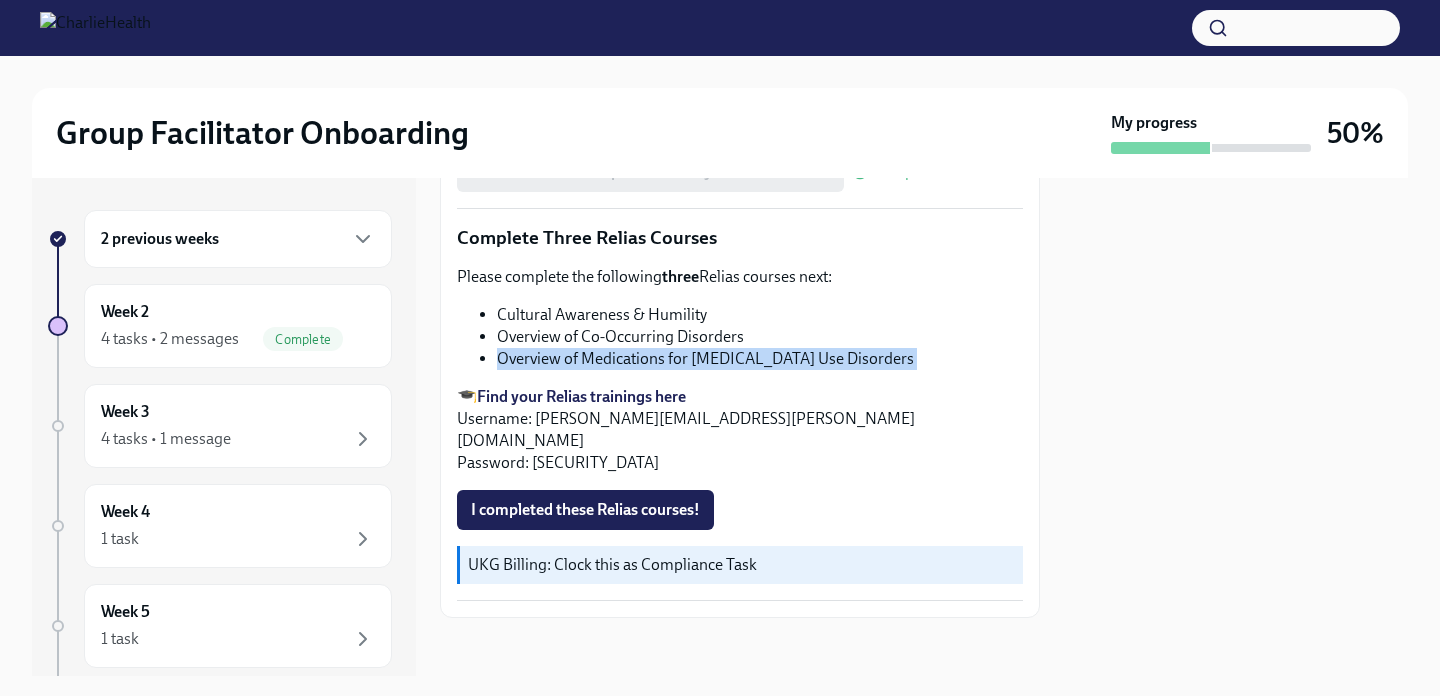 click on "Overview of Medications for [MEDICAL_DATA] Use Disorders" at bounding box center [760, 359] 